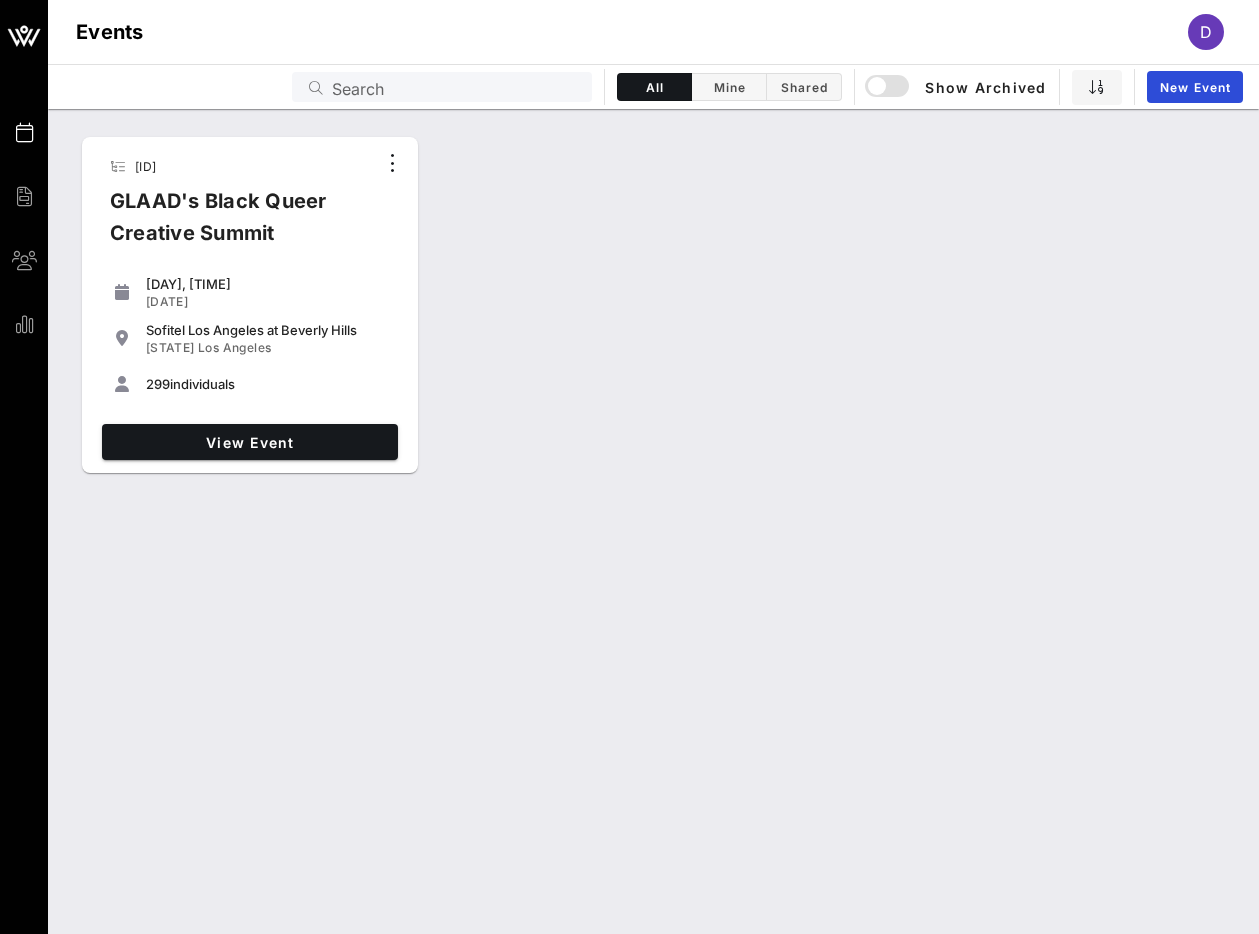 scroll, scrollTop: 0, scrollLeft: 0, axis: both 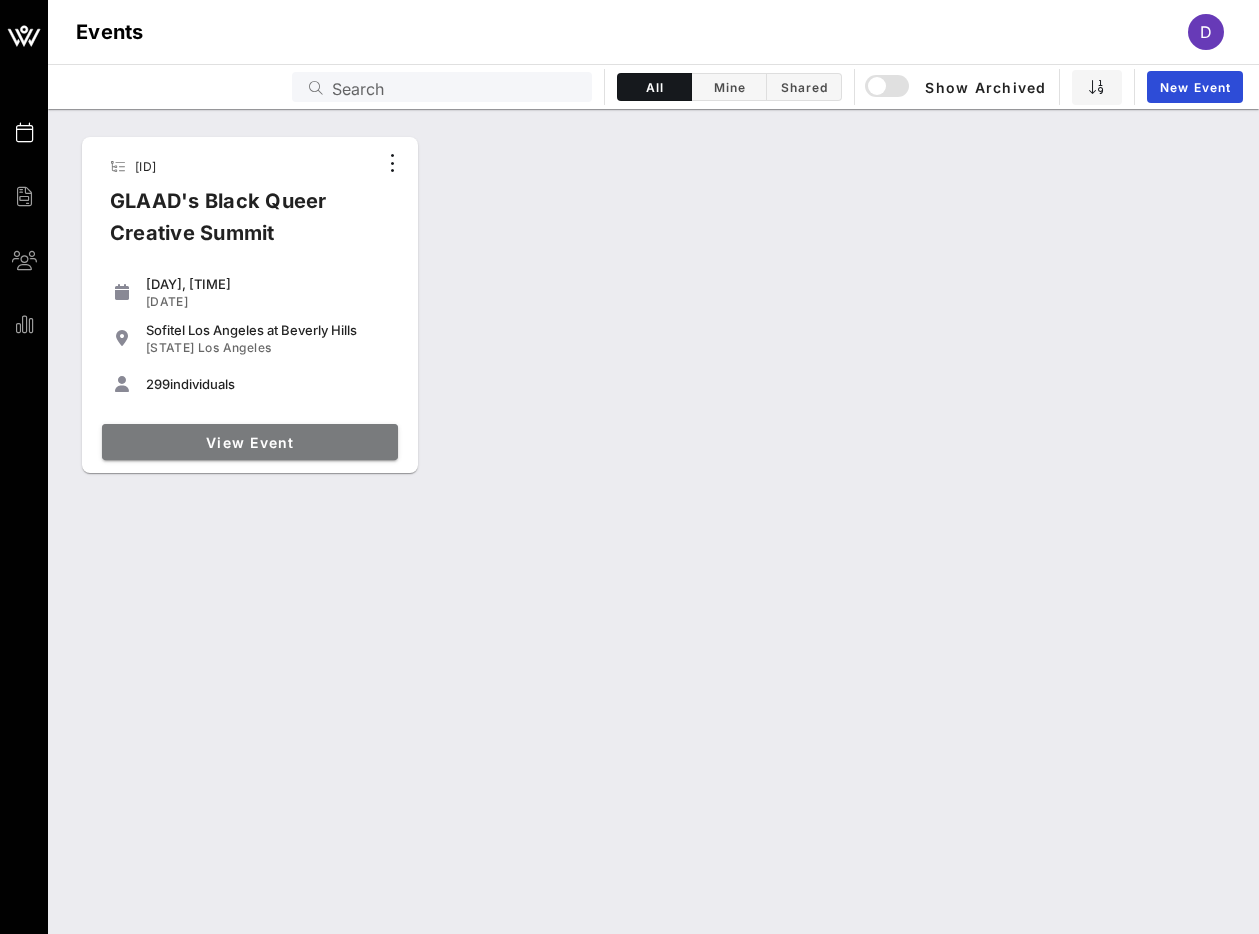click on "View Event" at bounding box center (250, 442) 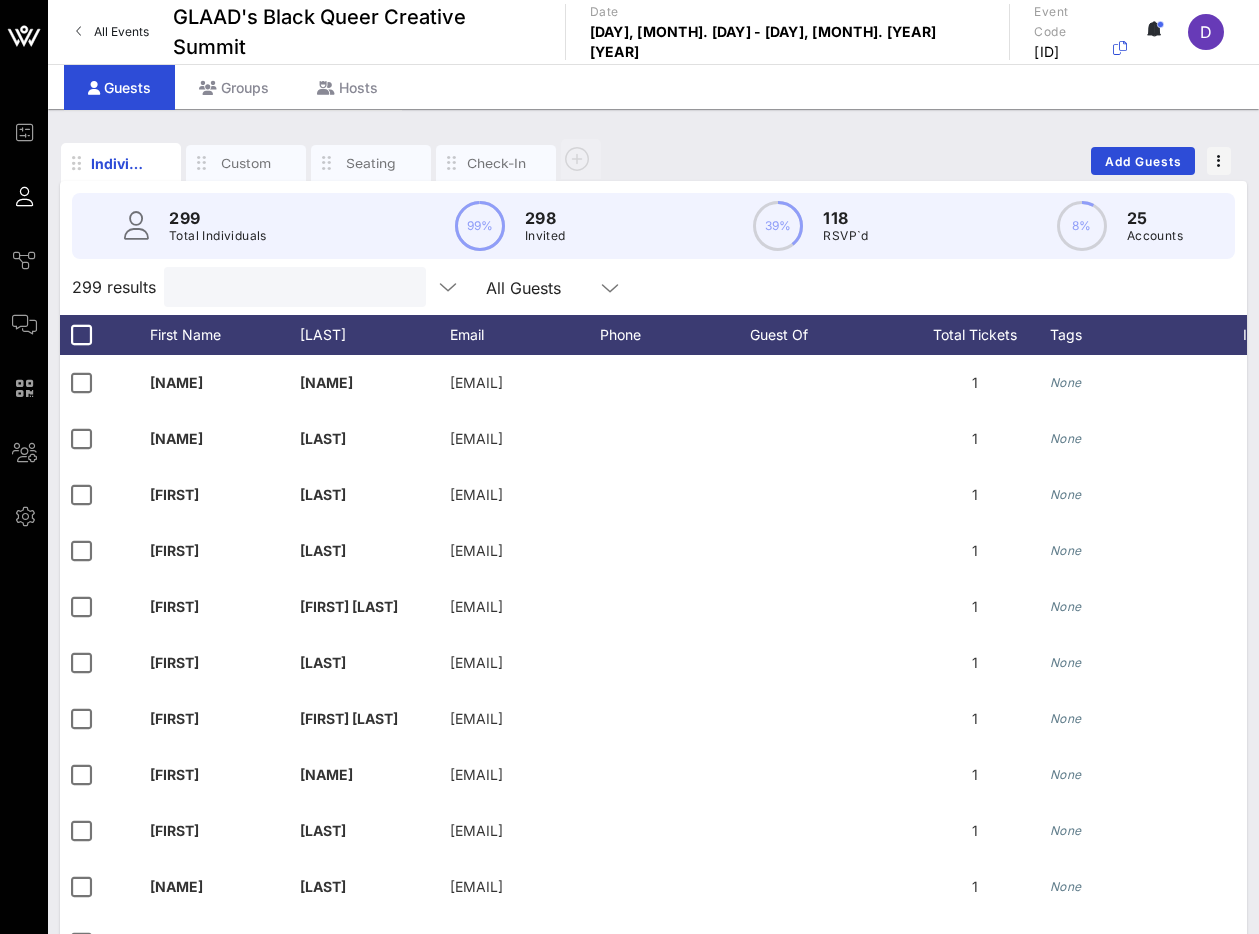 click at bounding box center [293, 287] 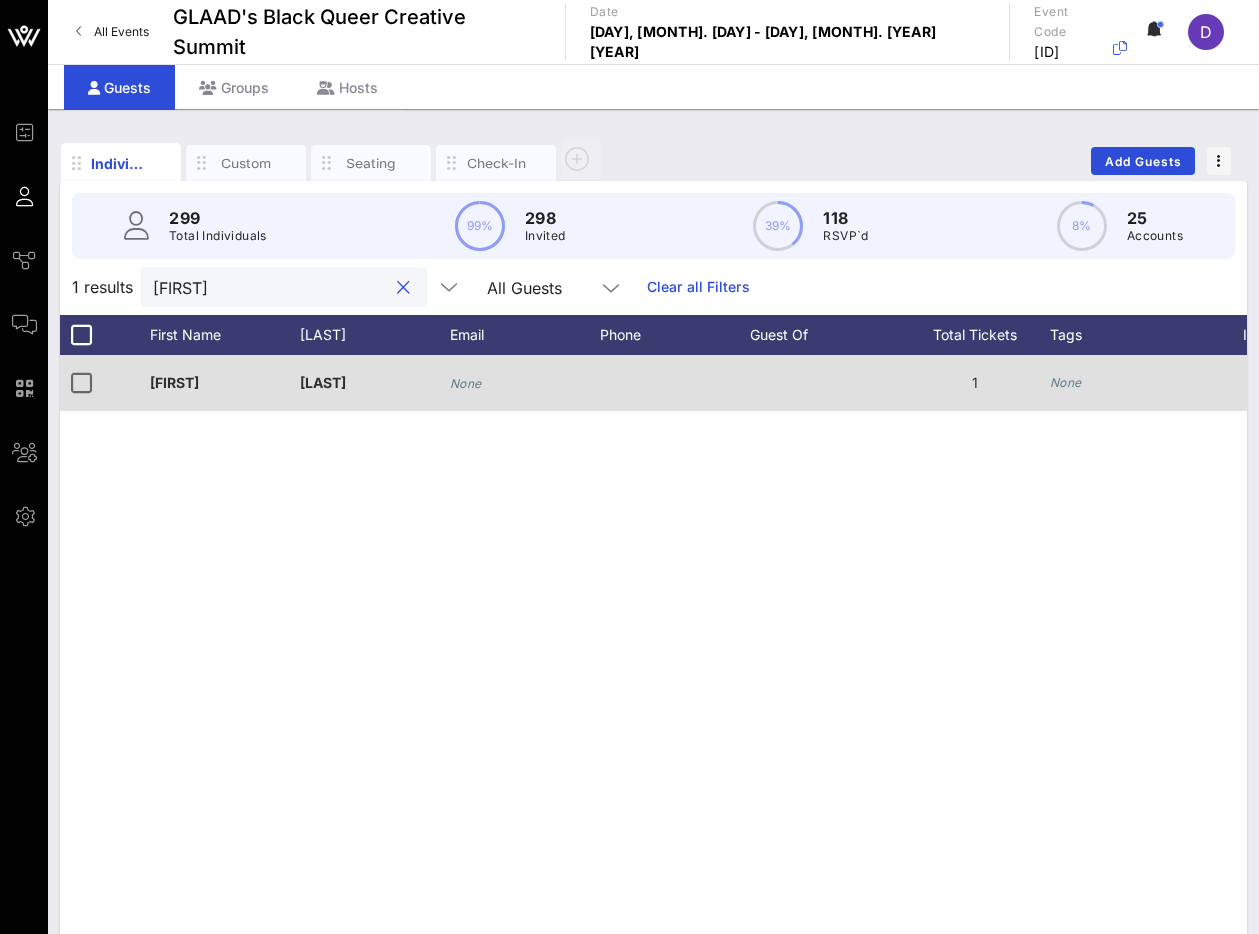 scroll, scrollTop: 0, scrollLeft: 371, axis: horizontal 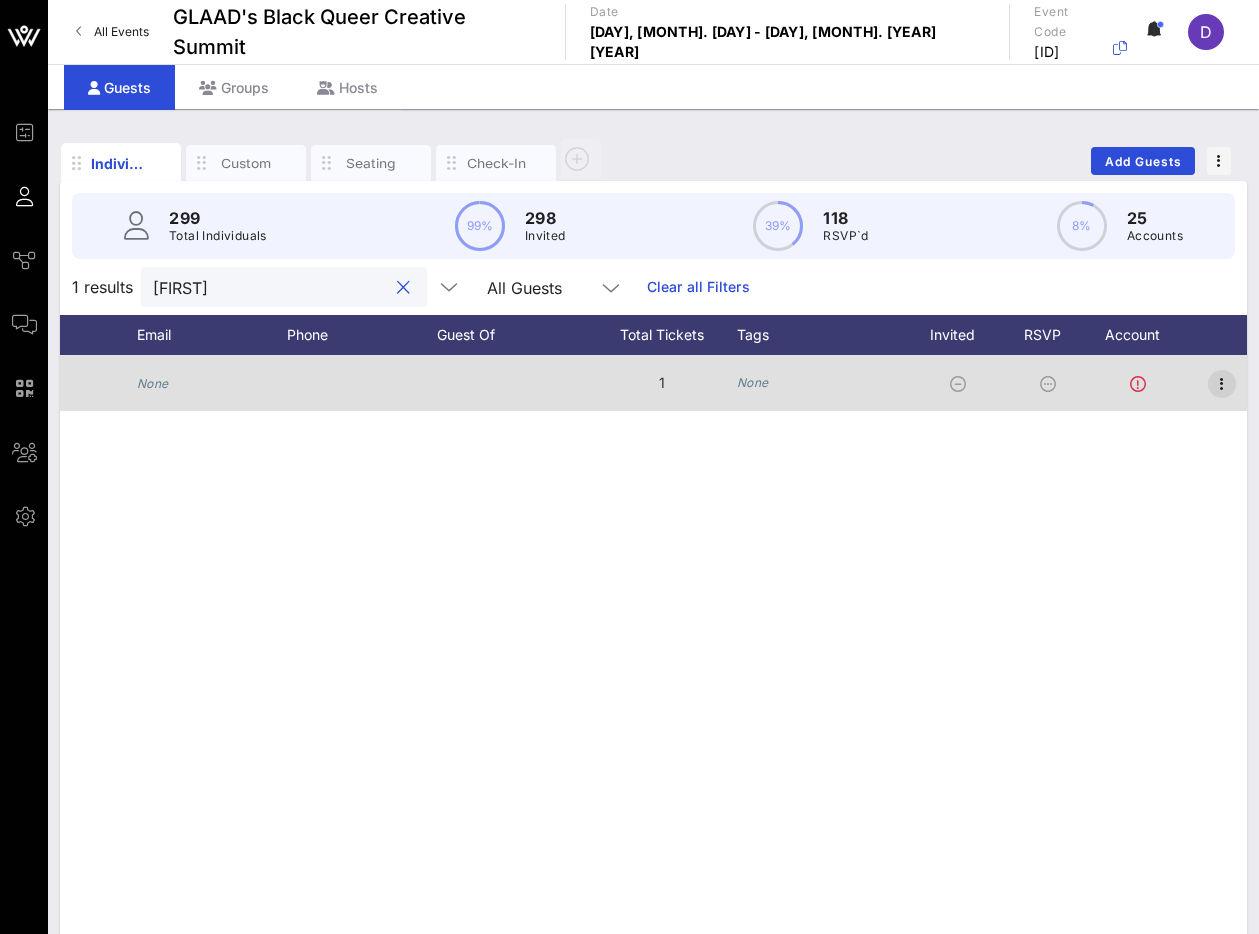 type on "[FIRST]" 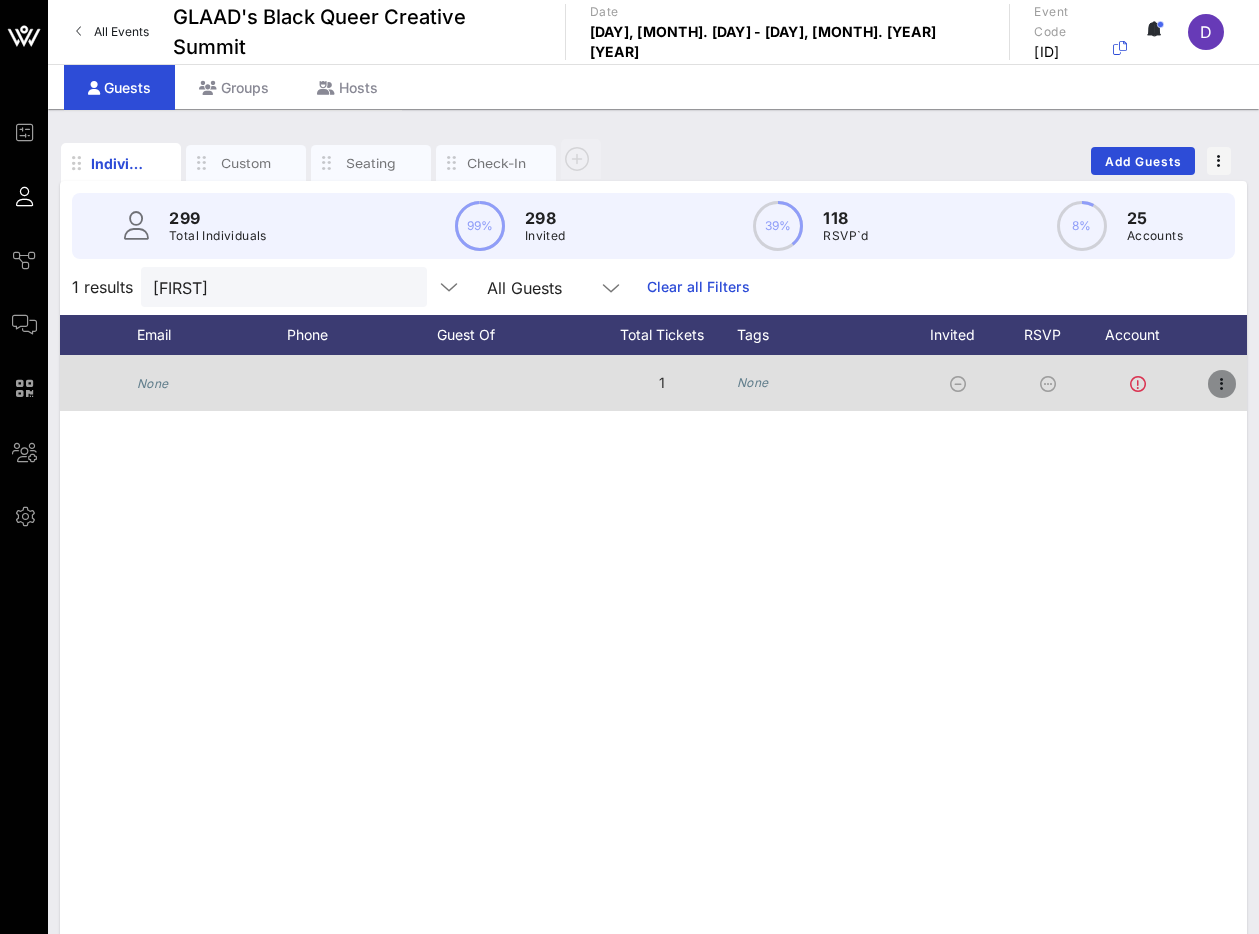 click at bounding box center (1222, 384) 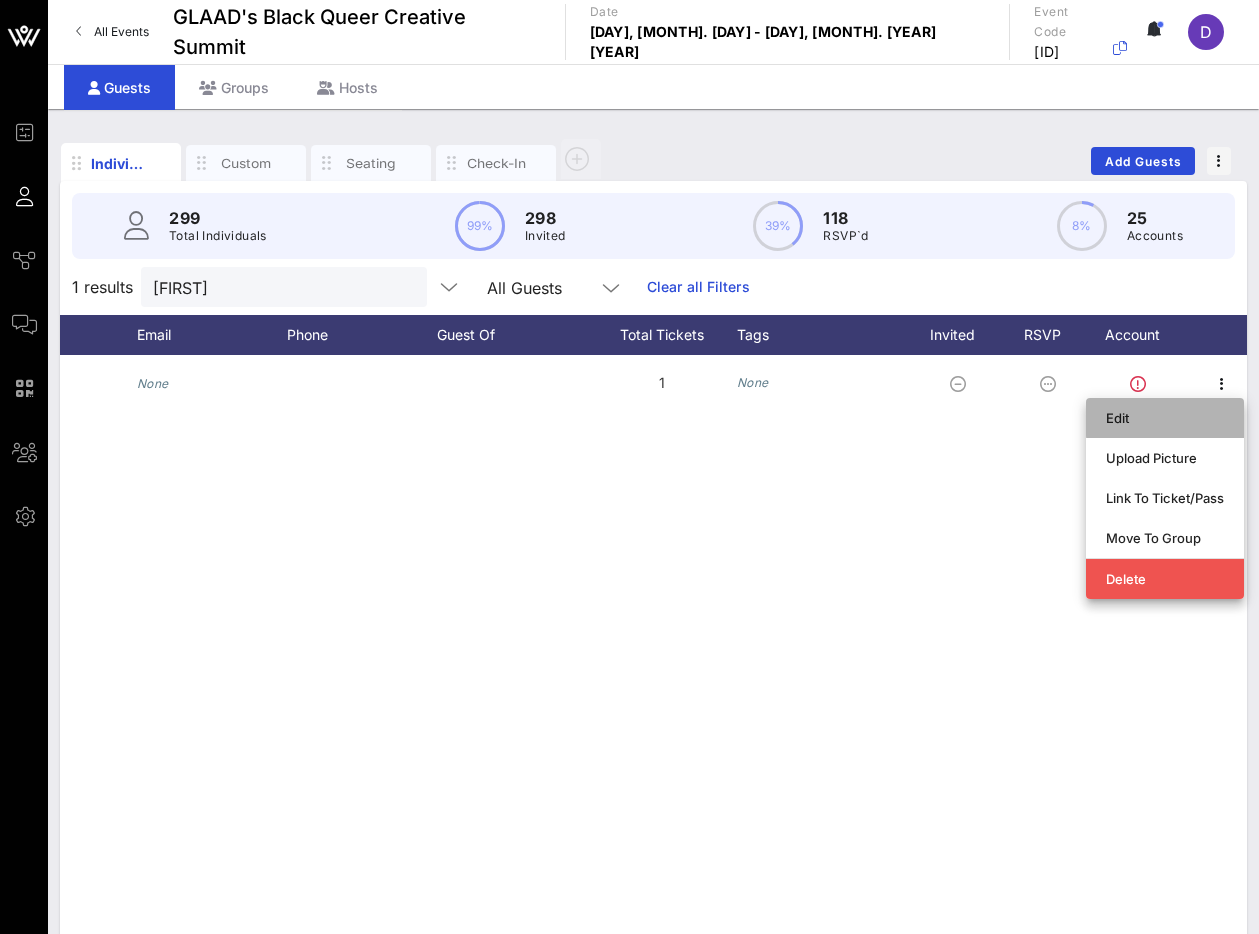 click on "Edit" at bounding box center [1165, 418] 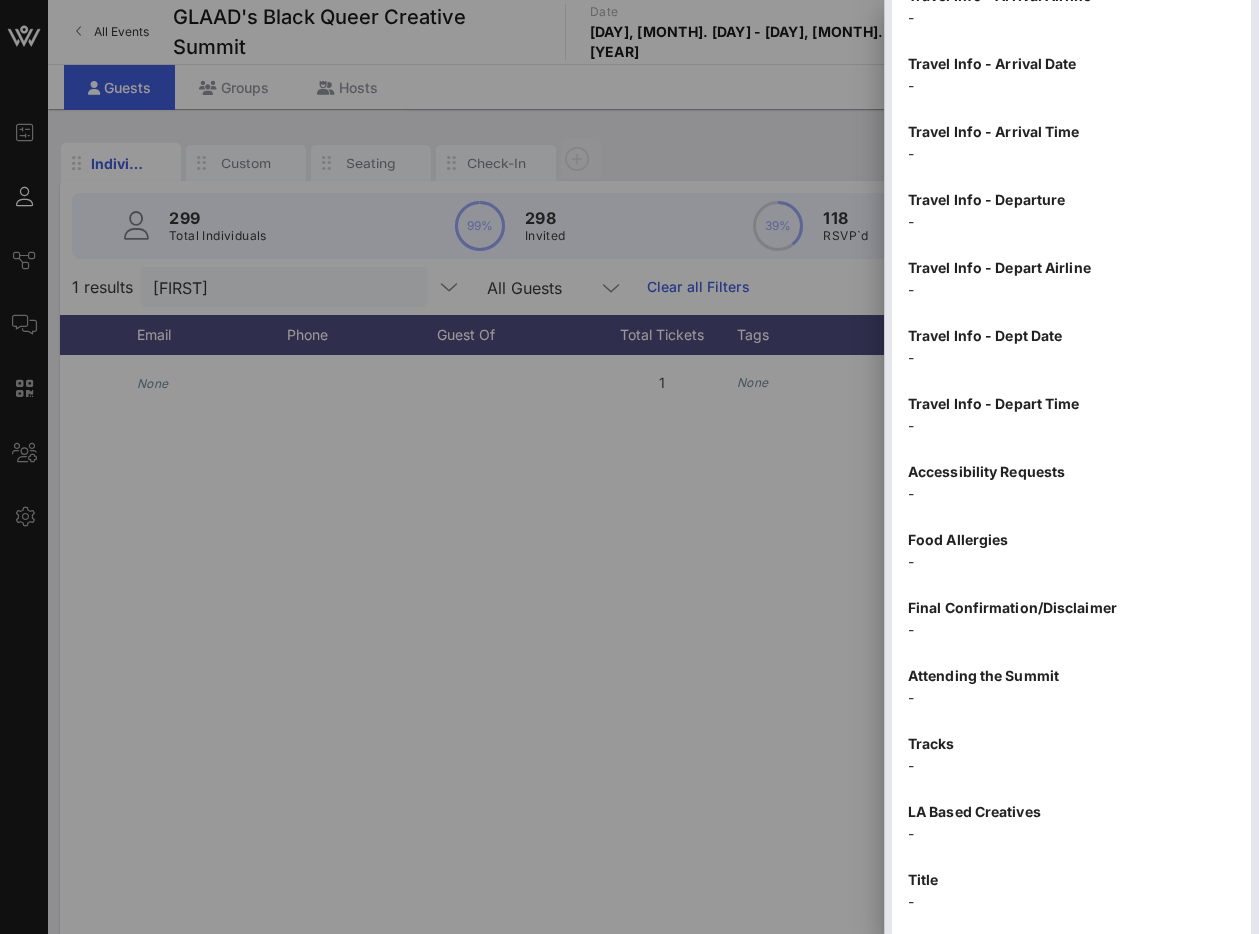 scroll, scrollTop: 1461, scrollLeft: 0, axis: vertical 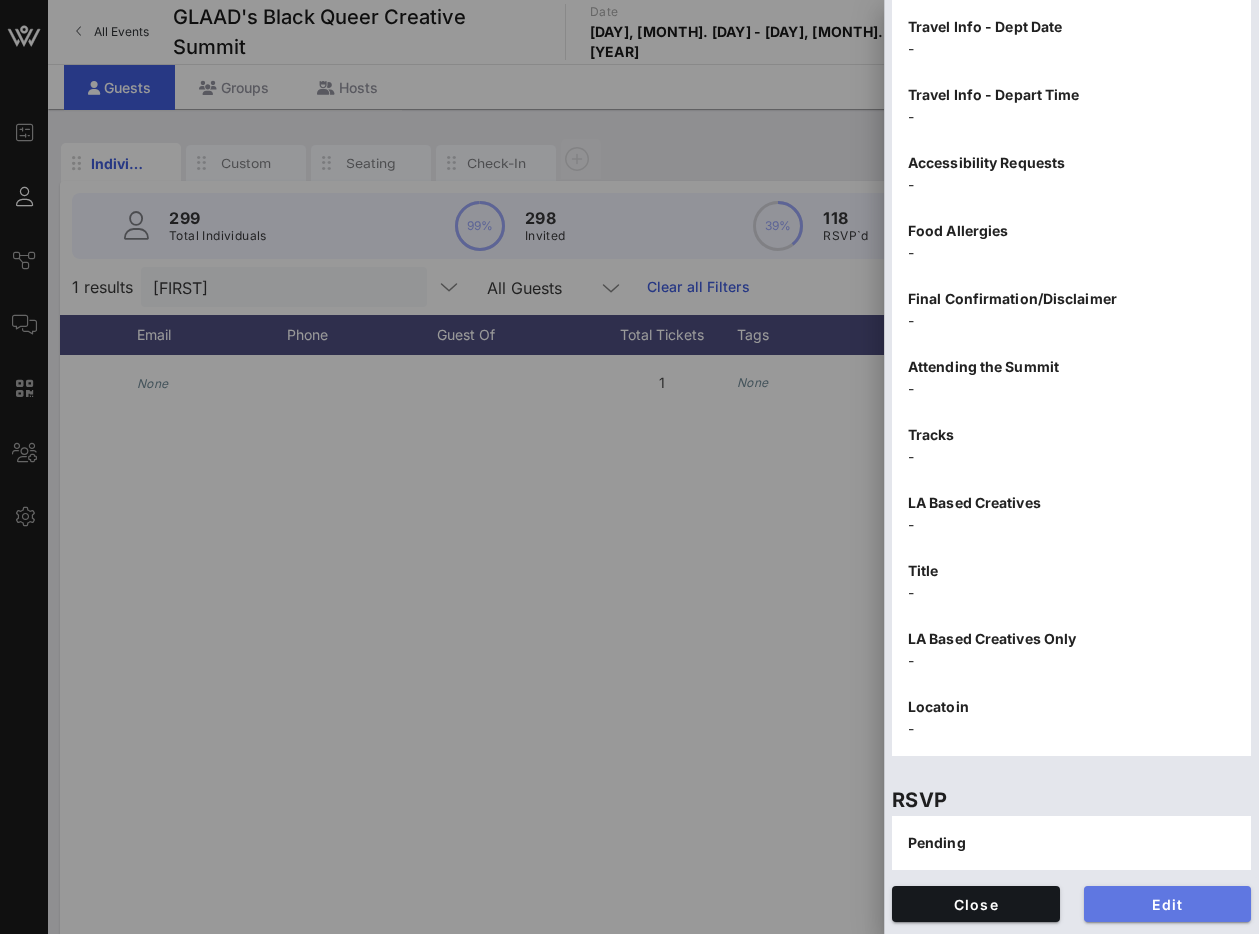 click on "Edit" at bounding box center [1168, 904] 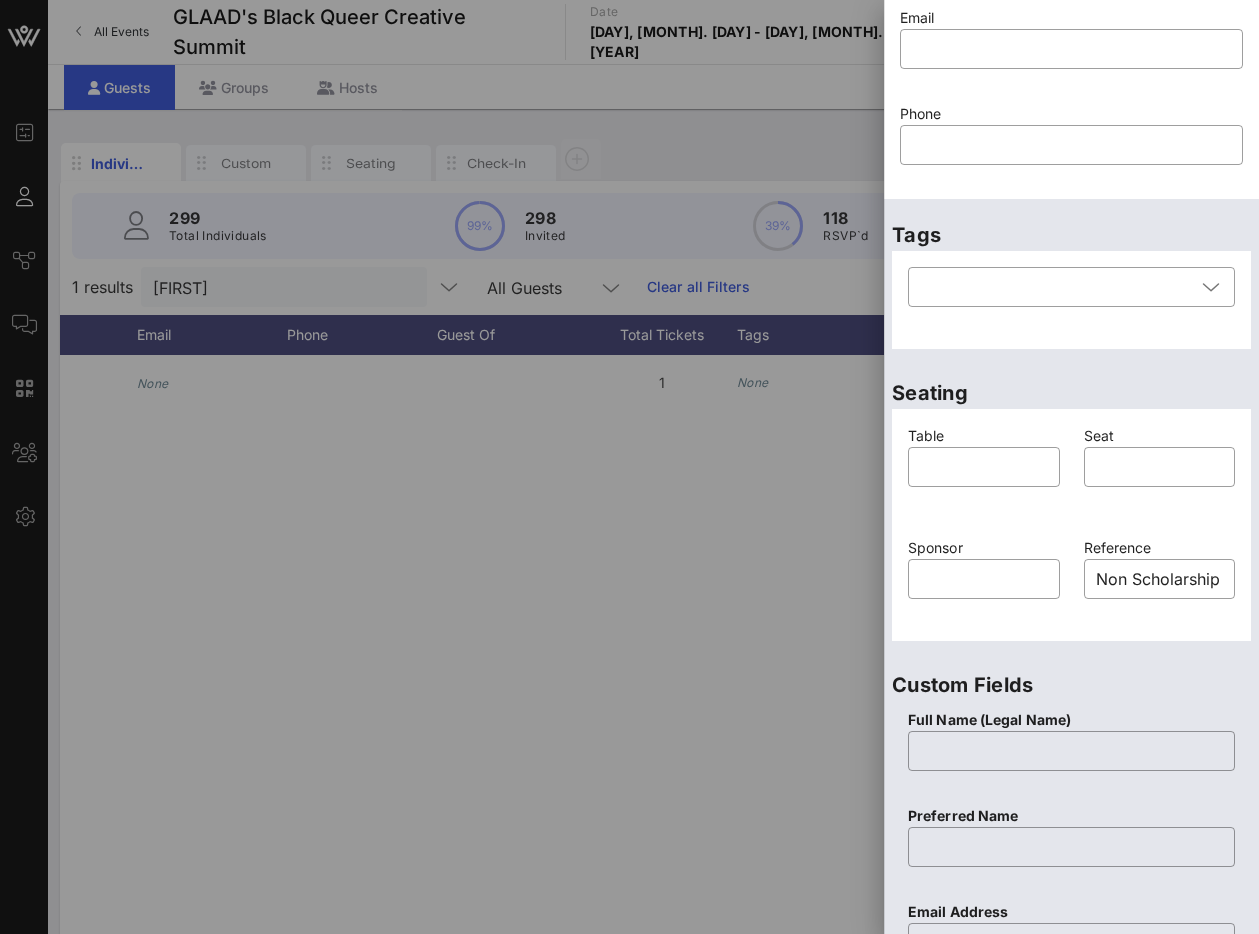 scroll, scrollTop: 0, scrollLeft: 0, axis: both 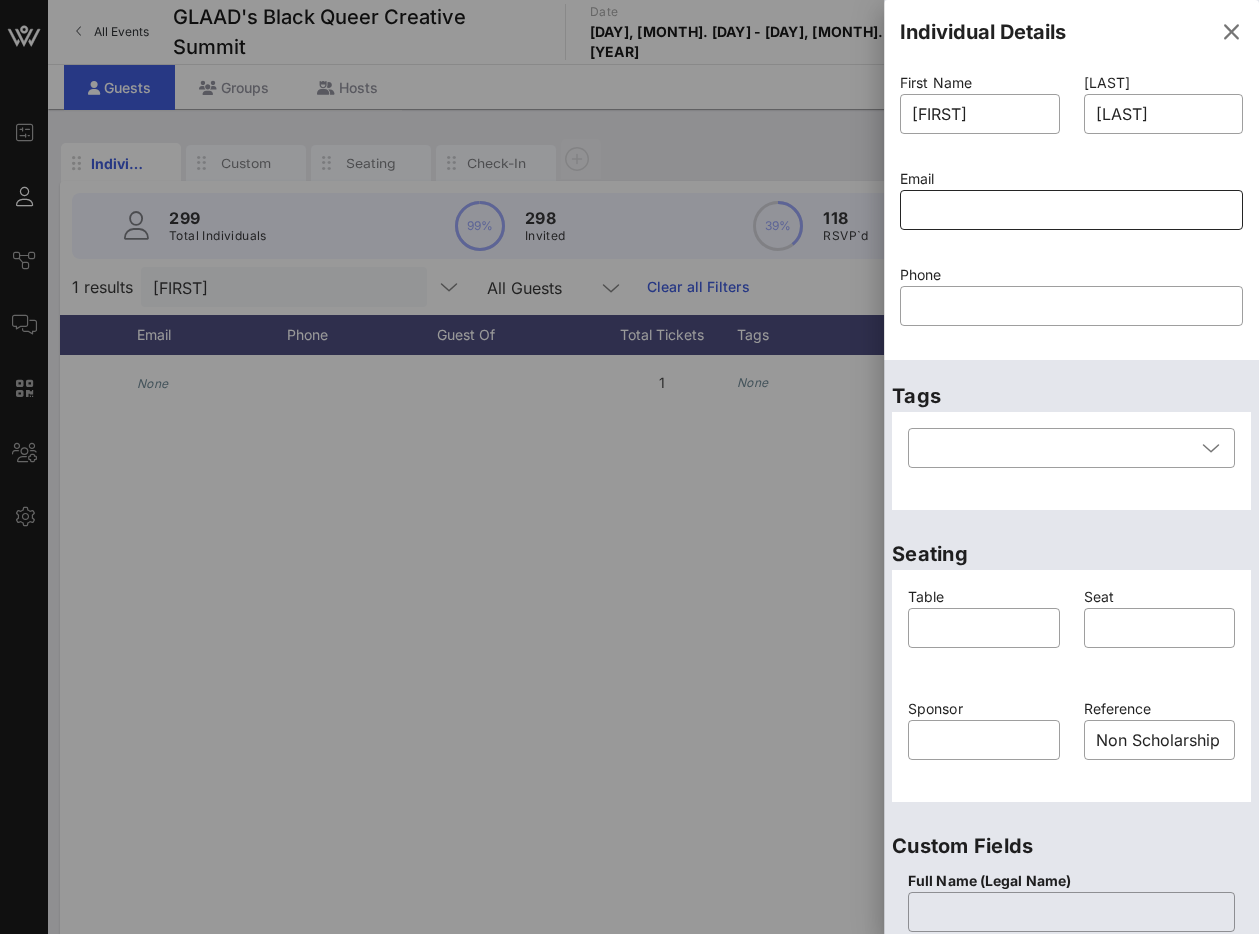 click at bounding box center [1071, 210] 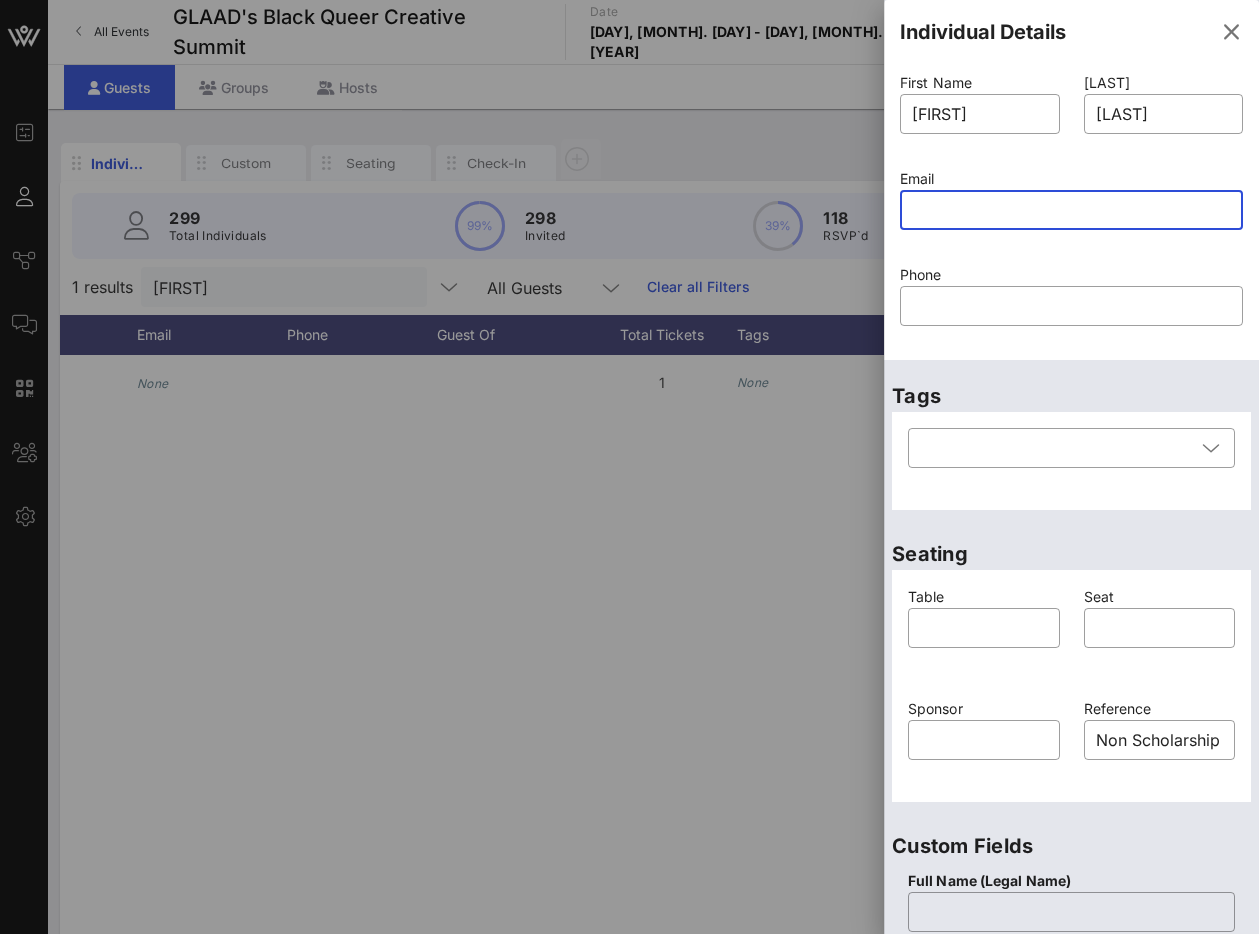 paste on "[EMAIL]" 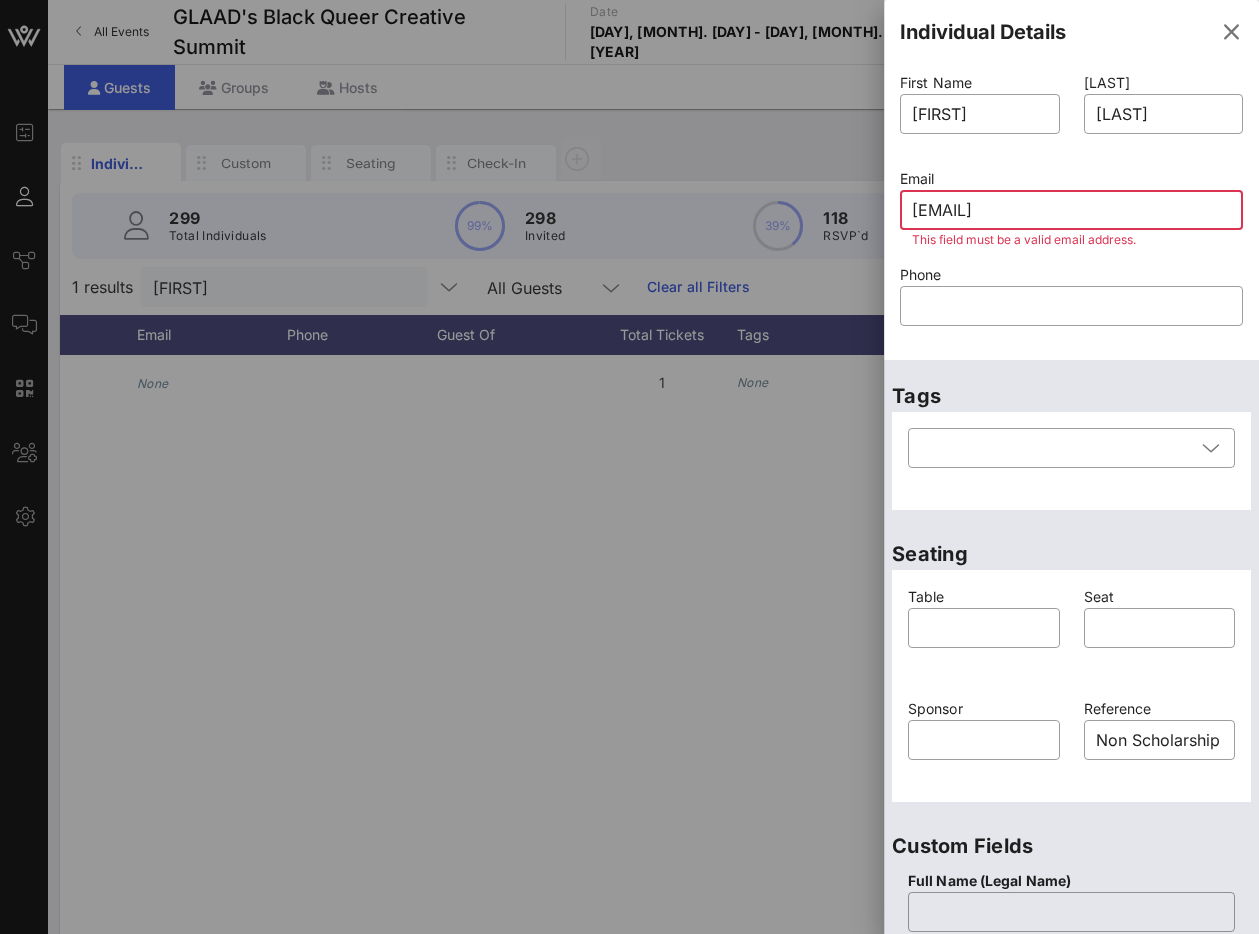 drag, startPoint x: 930, startPoint y: 210, endPoint x: 861, endPoint y: 210, distance: 69 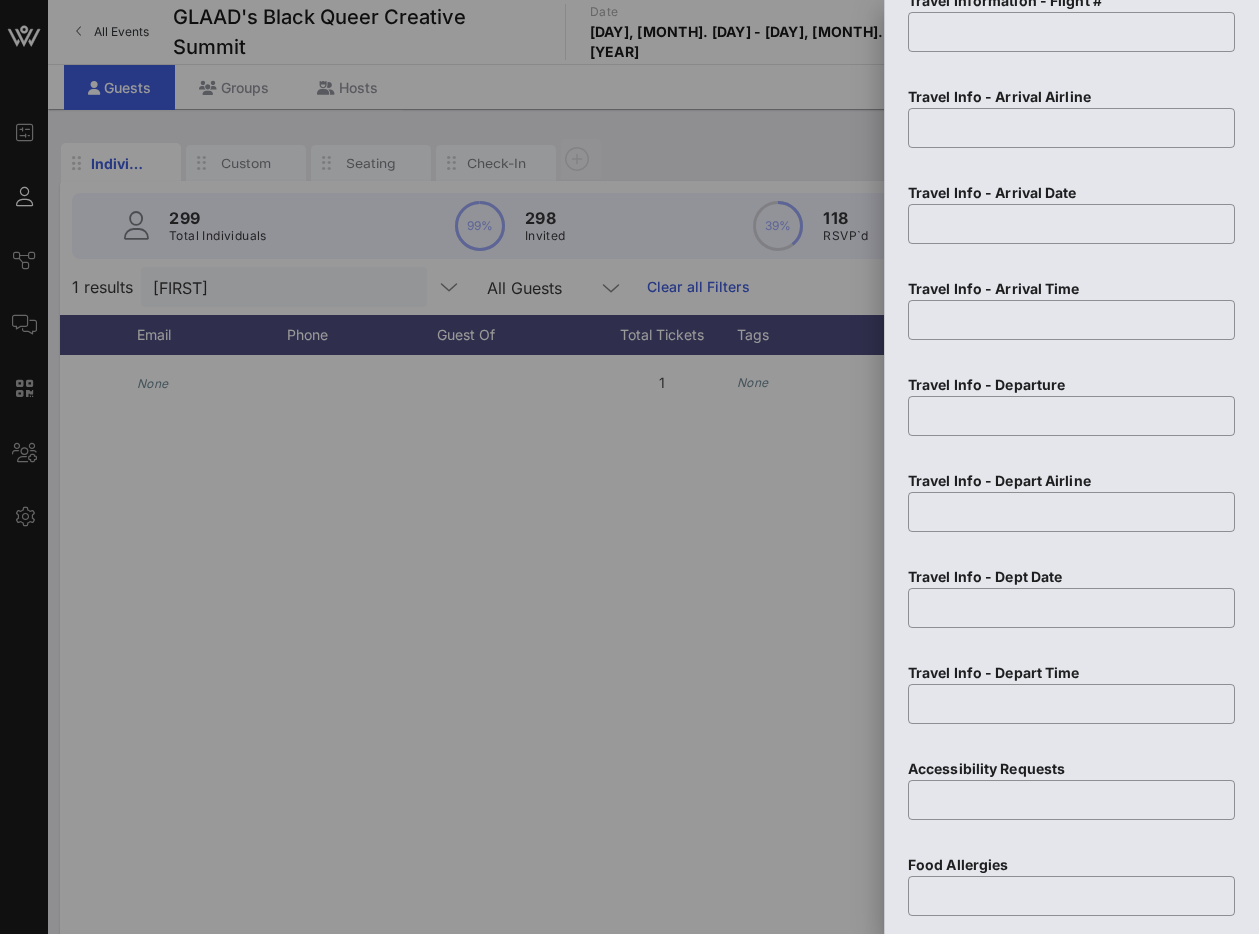scroll, scrollTop: 2314, scrollLeft: 0, axis: vertical 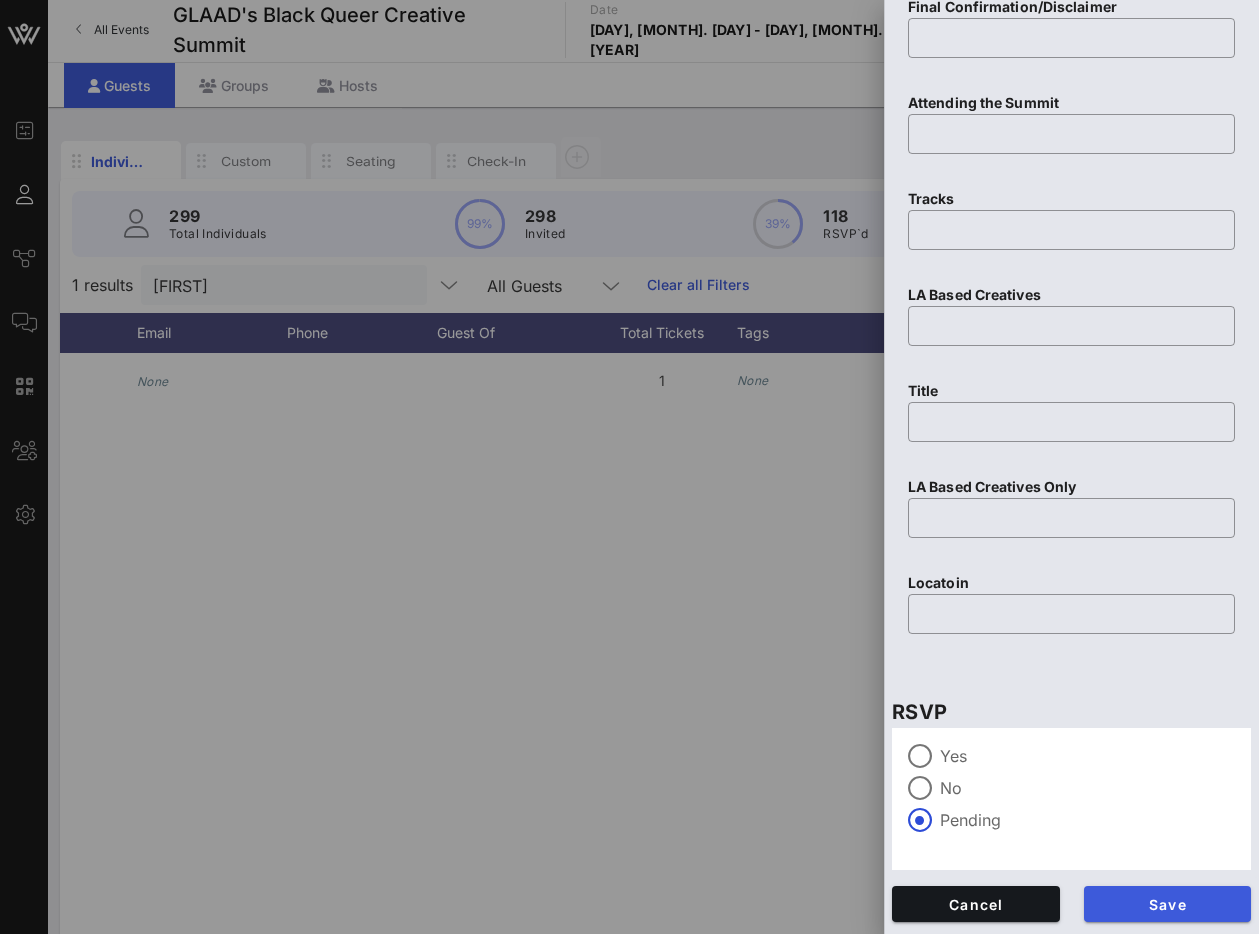type on "[EMAIL]" 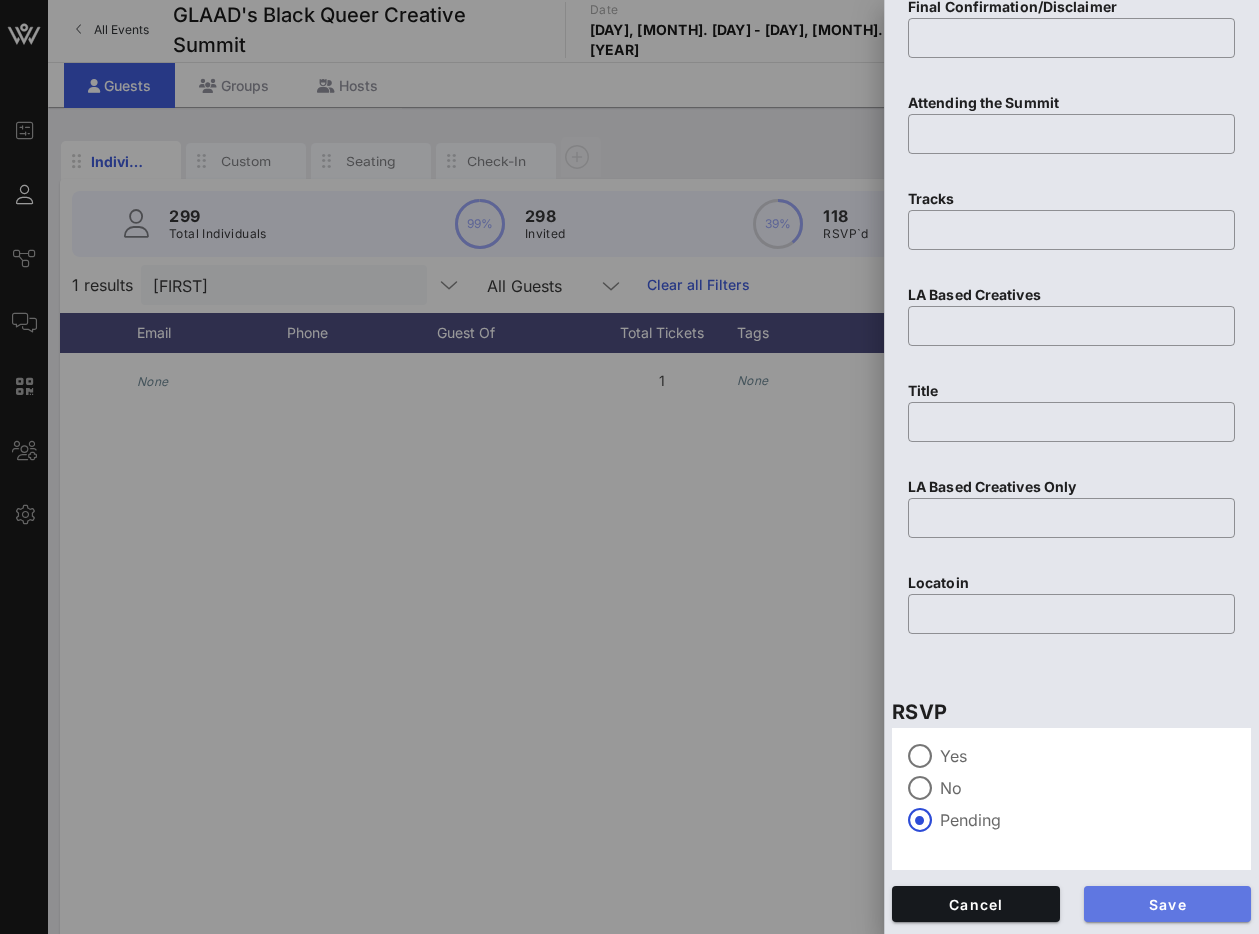 click on "Save" at bounding box center (1168, 904) 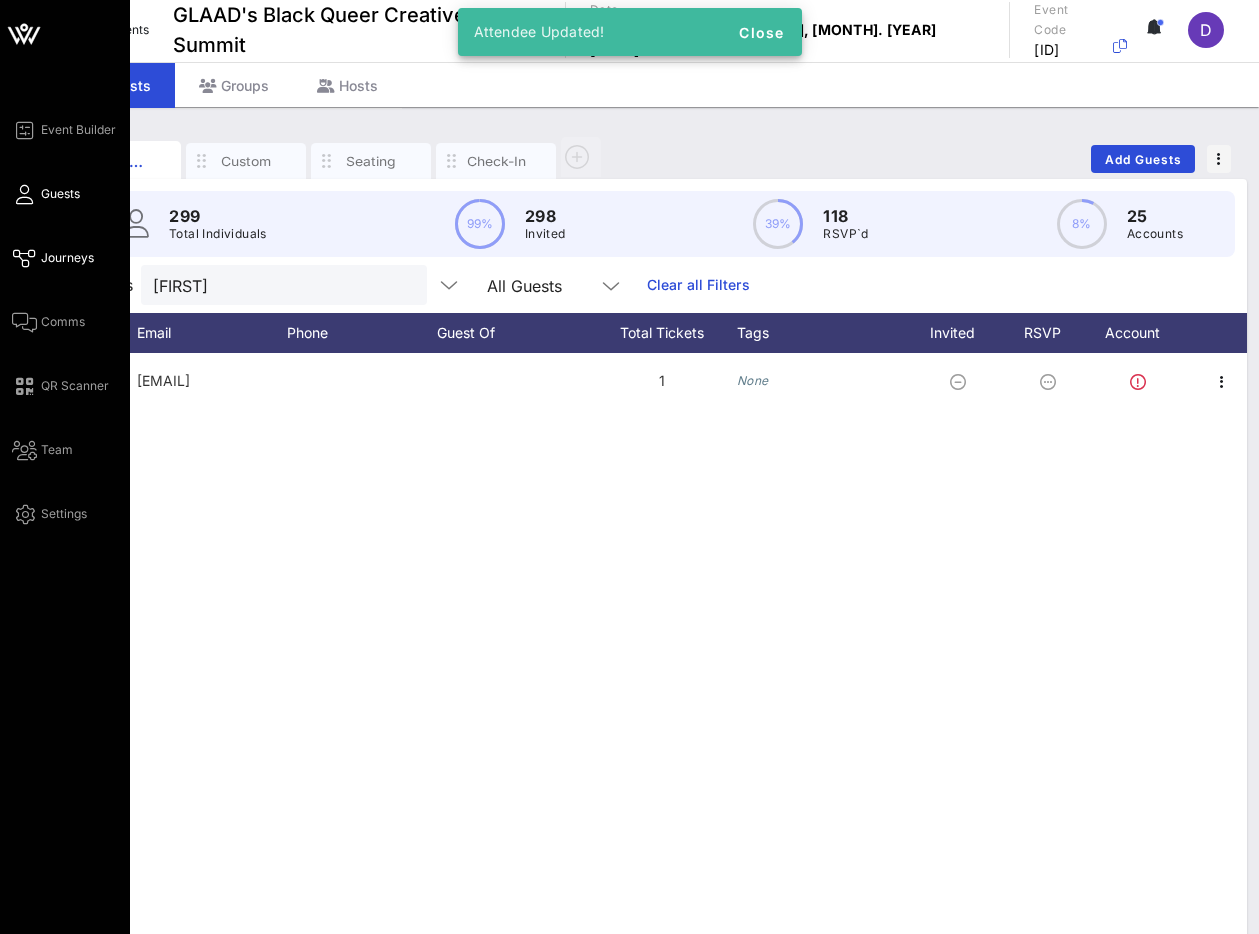 click at bounding box center (24, 258) 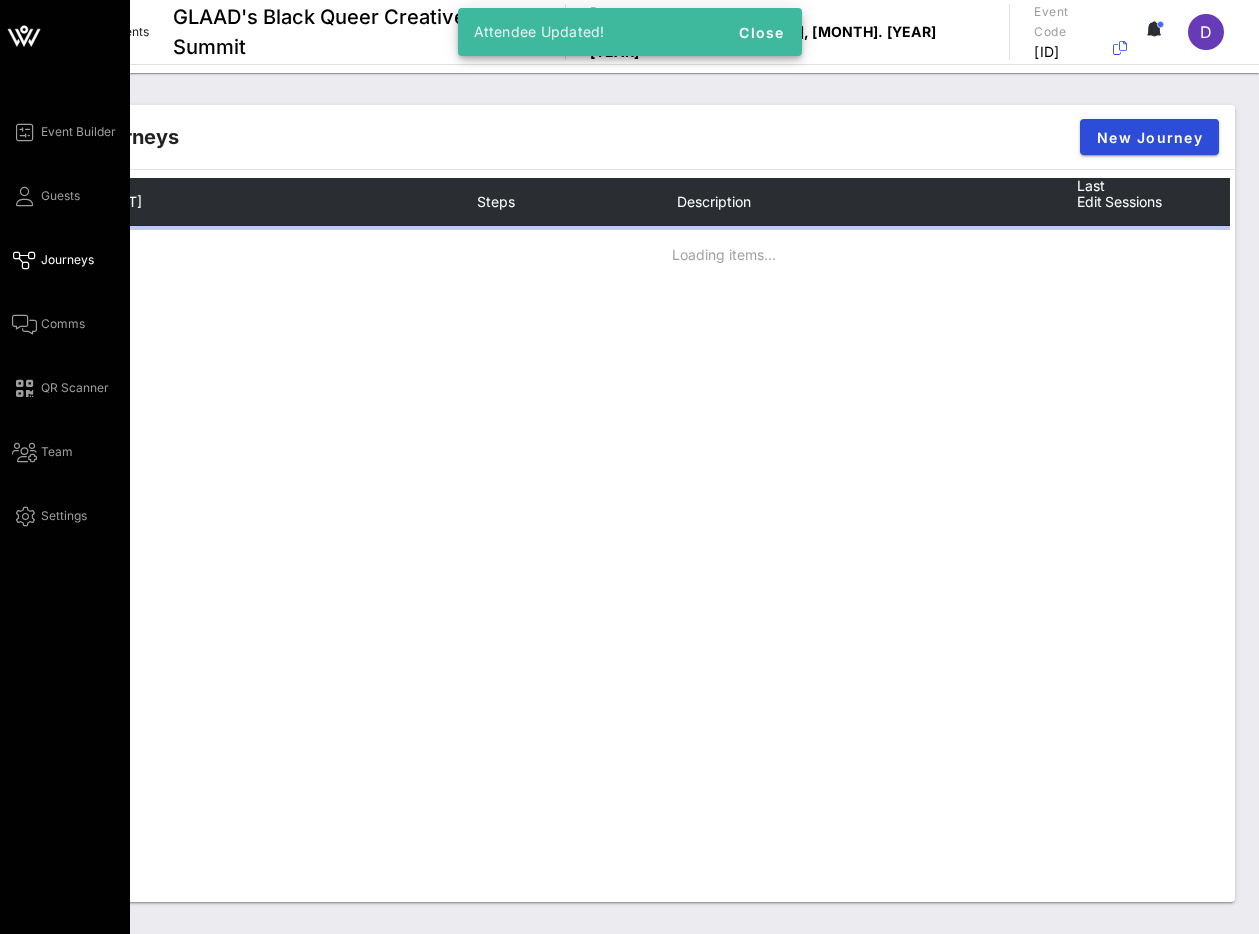 scroll, scrollTop: 0, scrollLeft: 0, axis: both 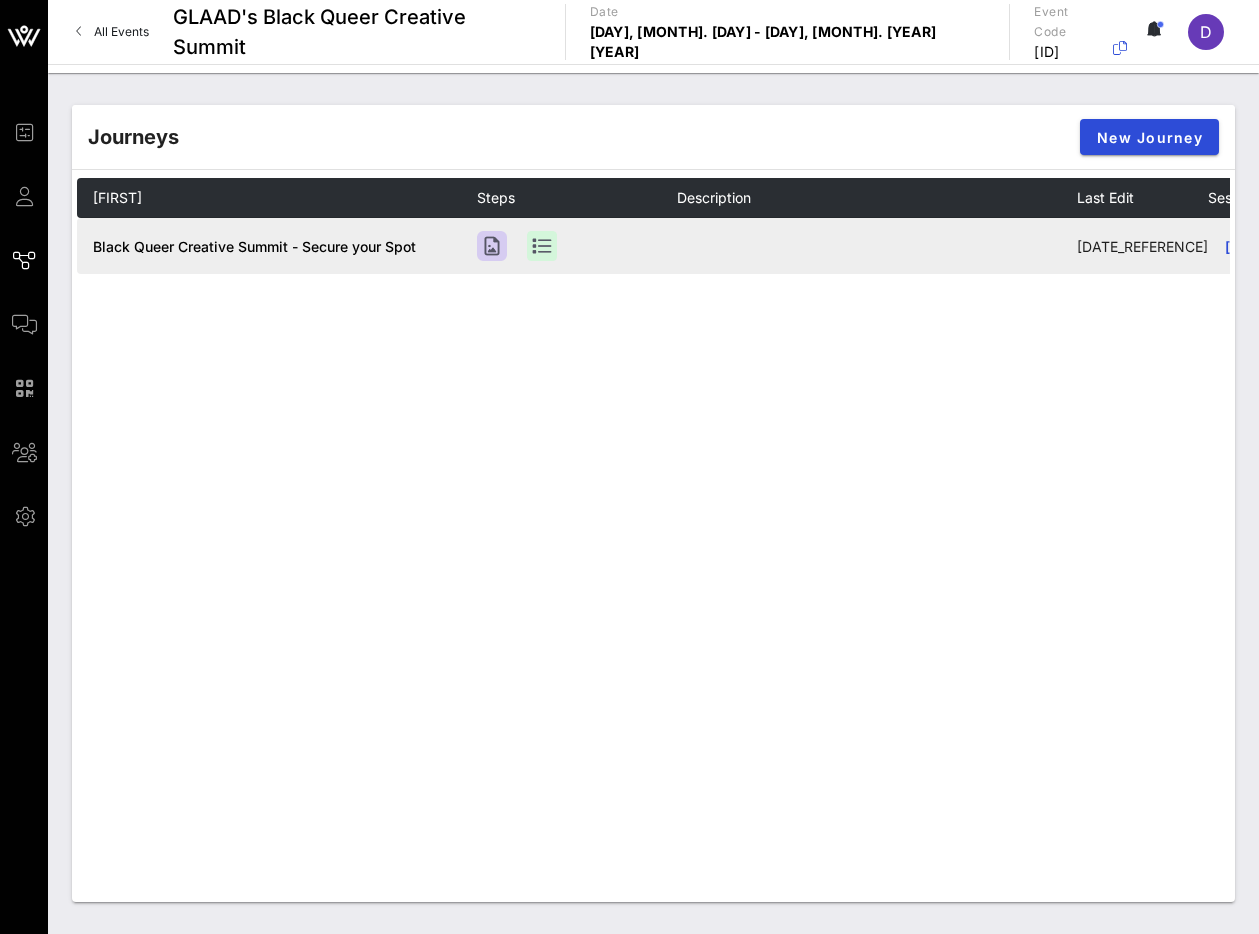click on "[NUMBER]" at bounding box center (1308, 246) 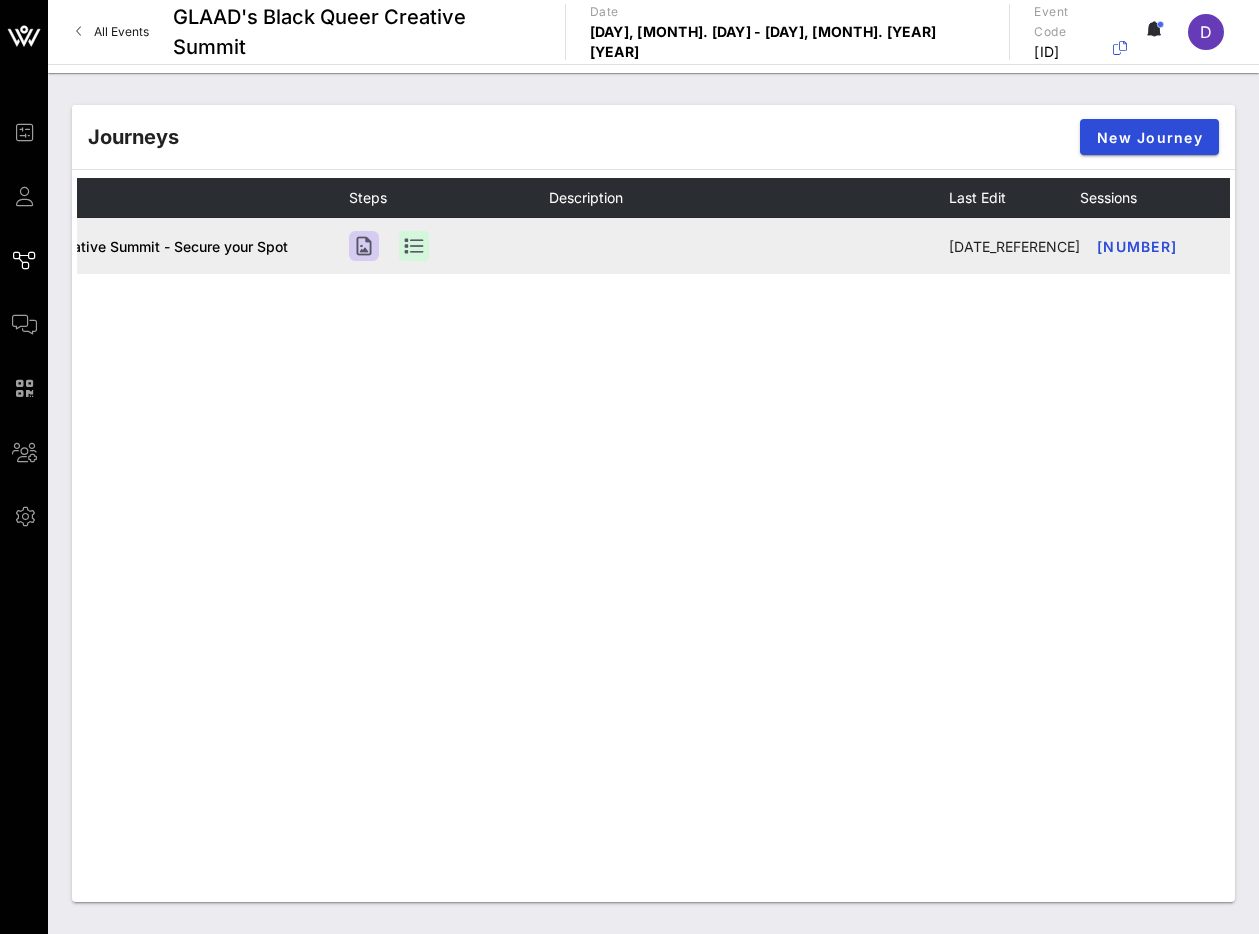 click at bounding box center [1294, 246] 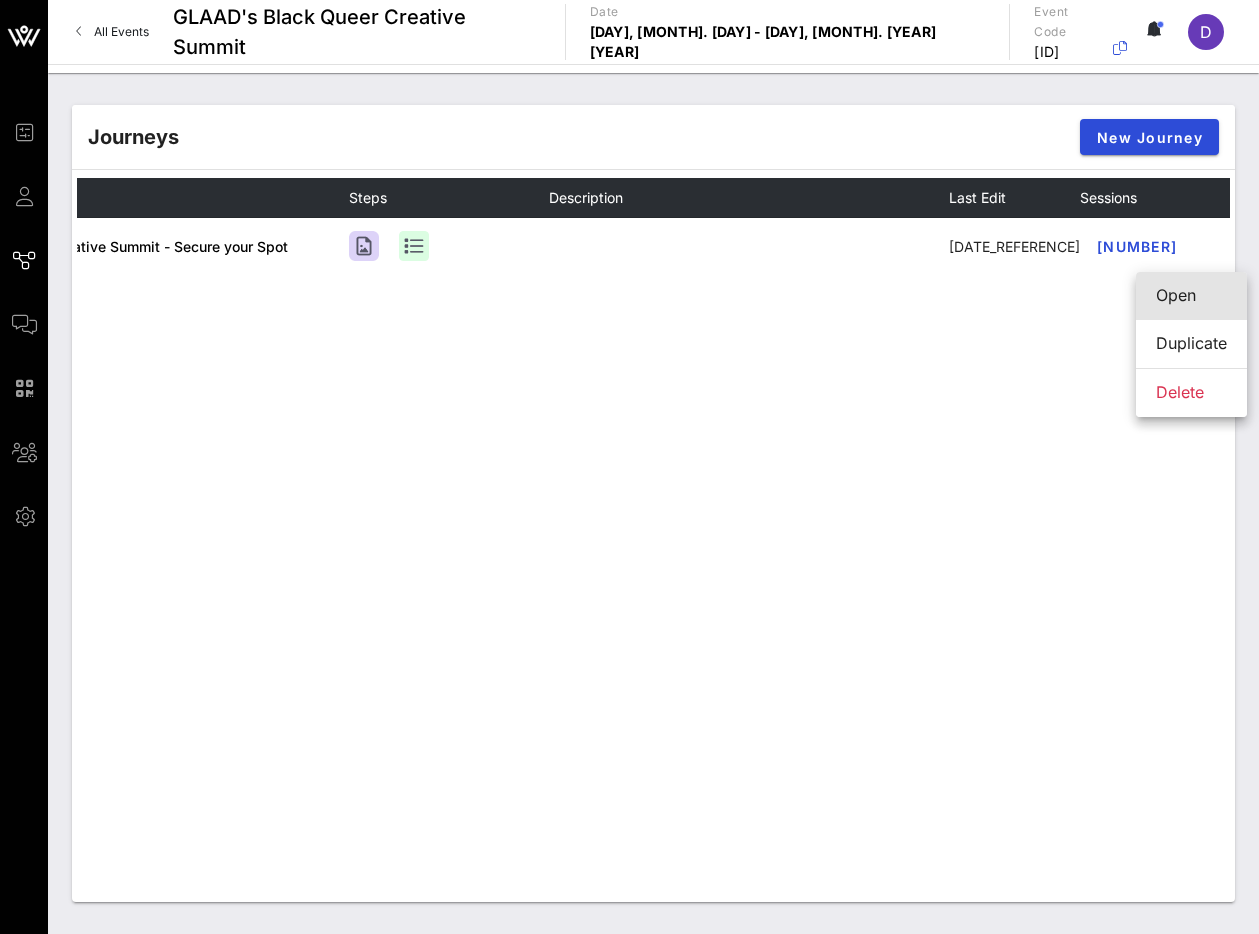 click on "Open" at bounding box center [1191, 295] 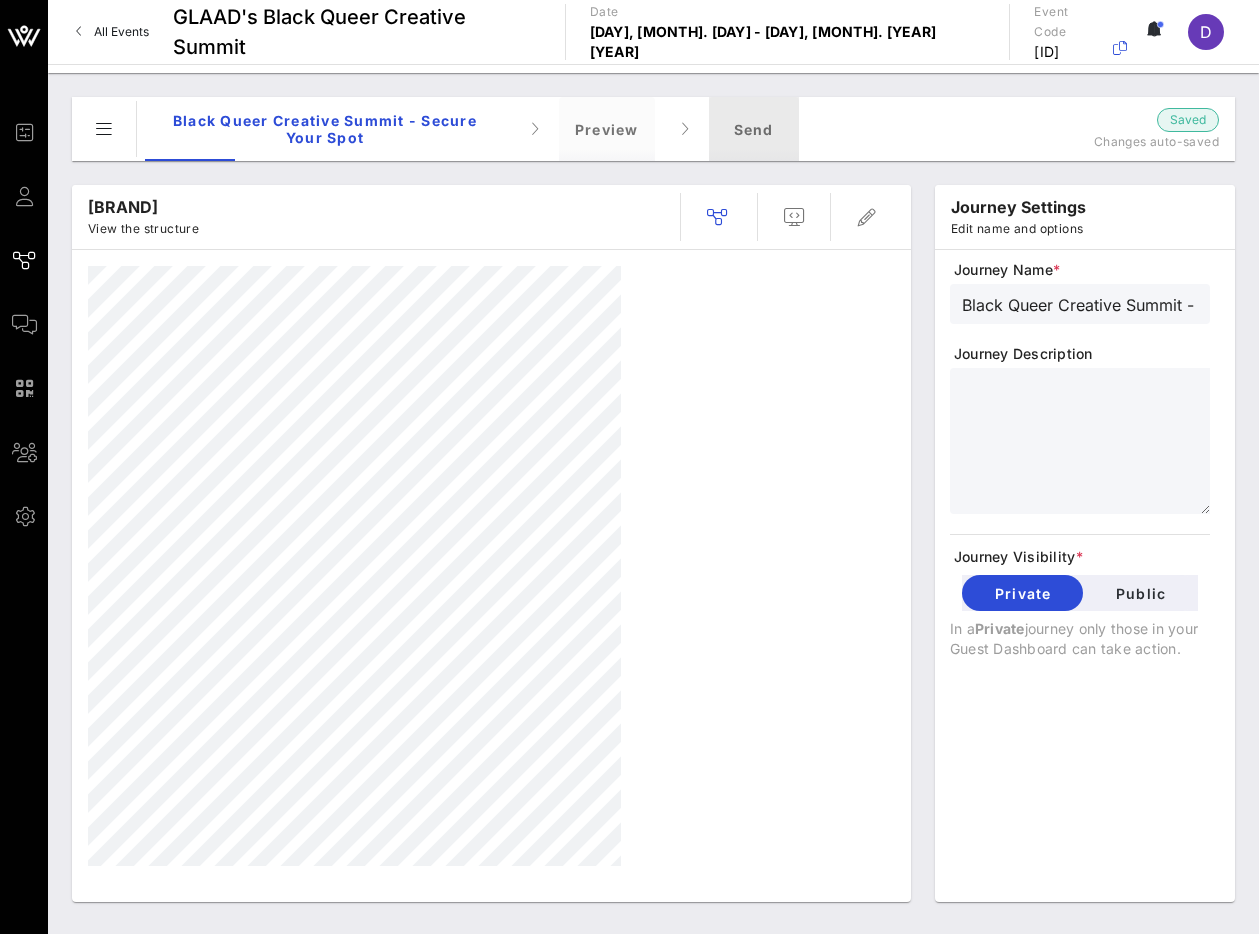 click on "Send" at bounding box center [754, 129] 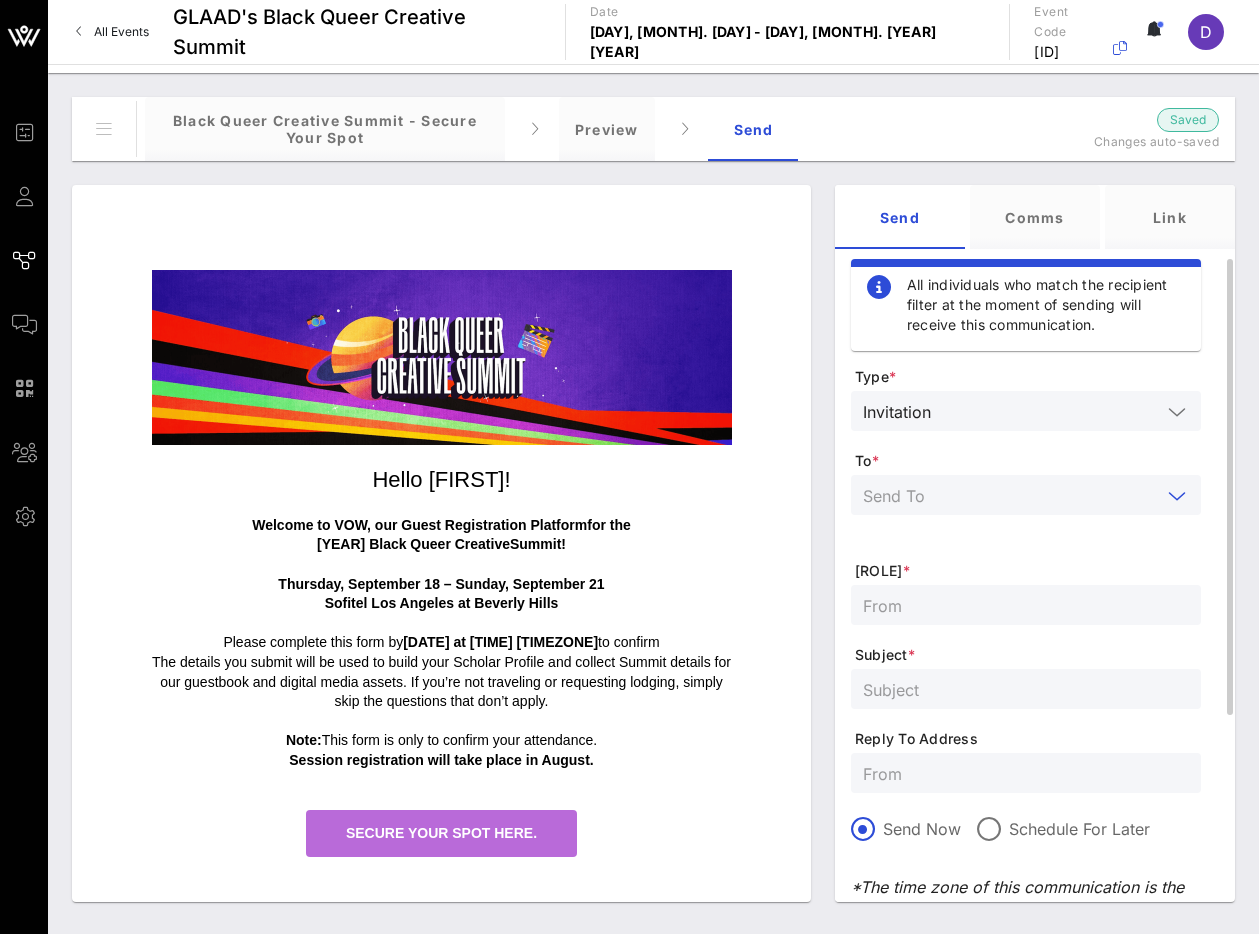 click at bounding box center [1012, 495] 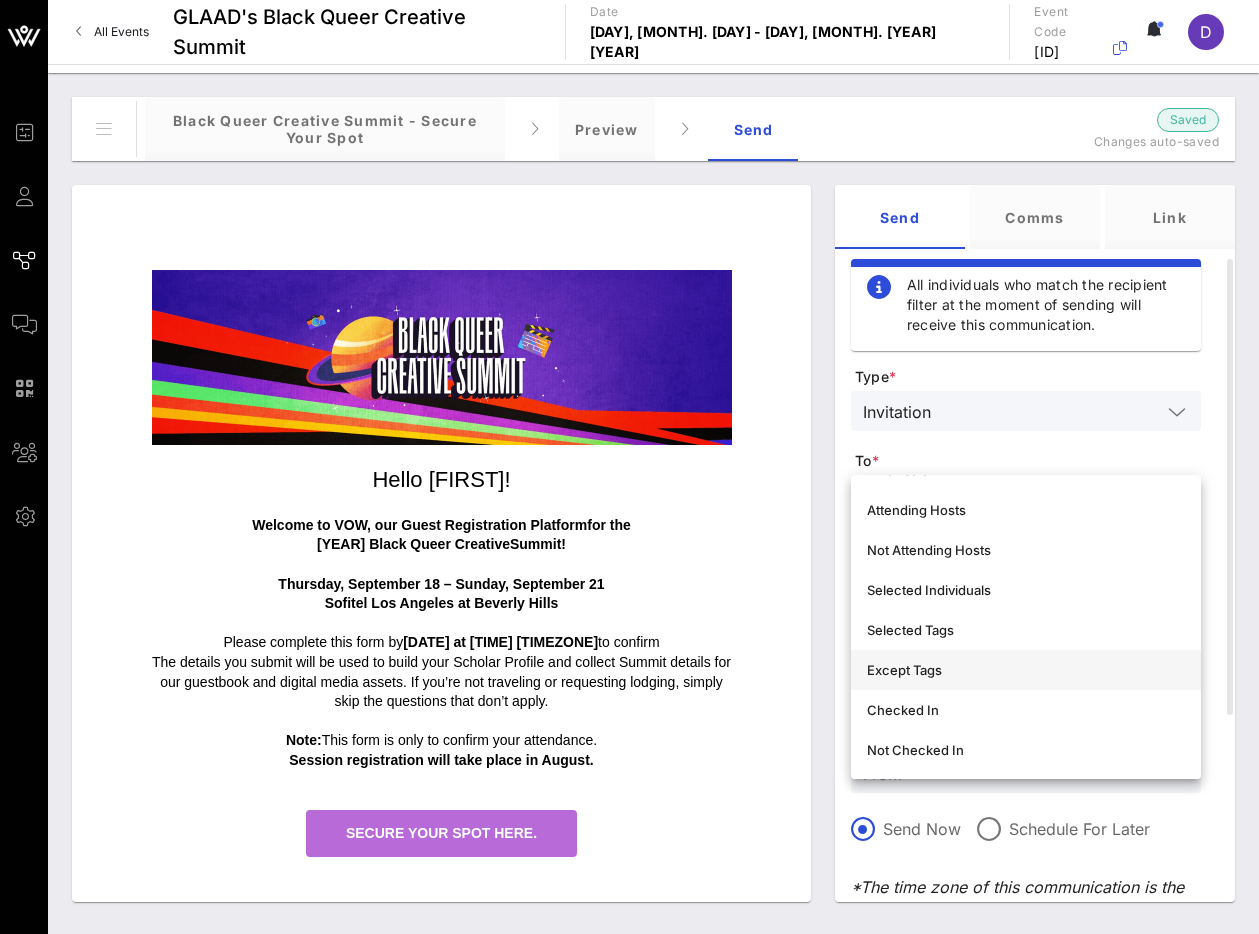 scroll, scrollTop: 31, scrollLeft: 0, axis: vertical 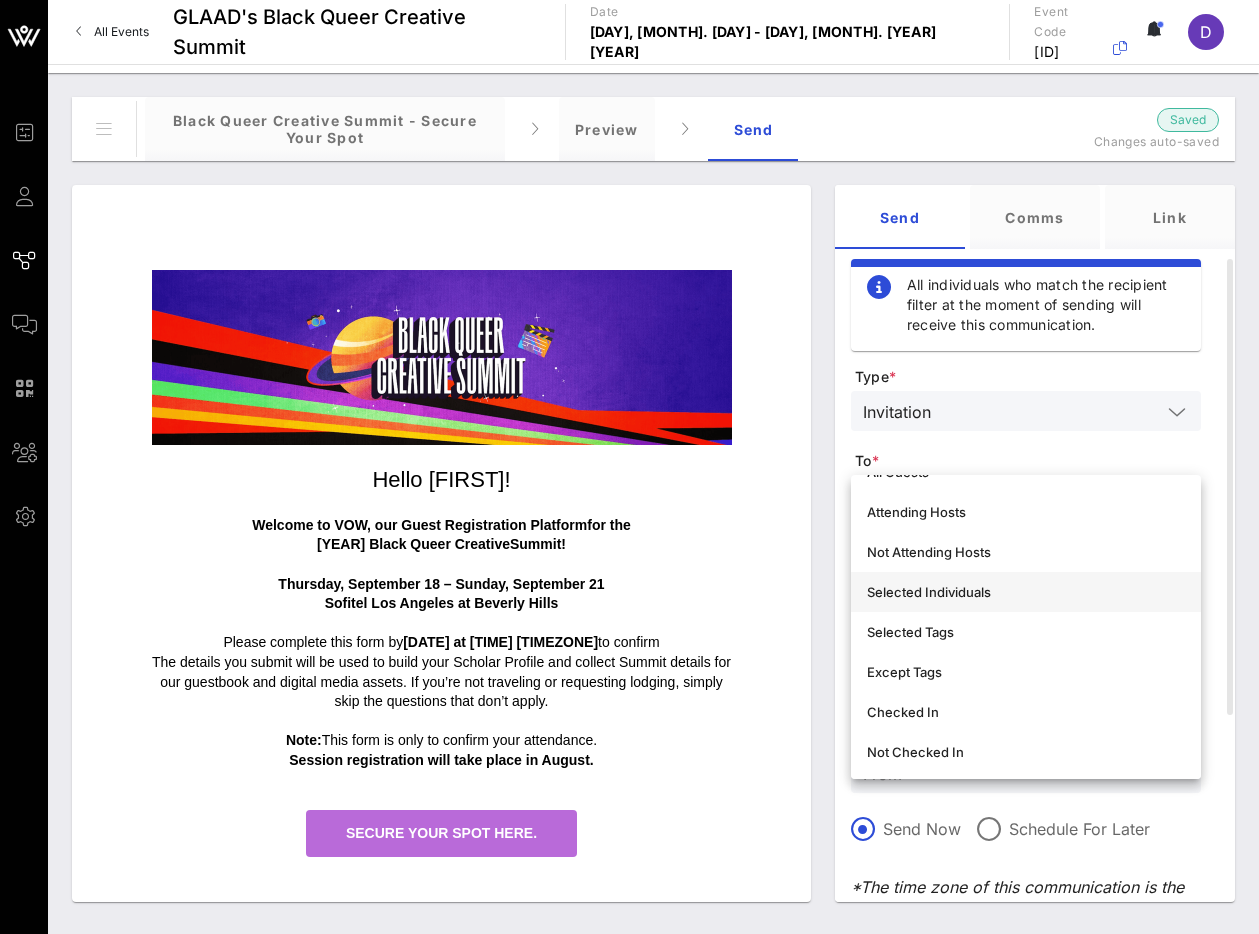 click on "Selected Individuals" at bounding box center [1026, 592] 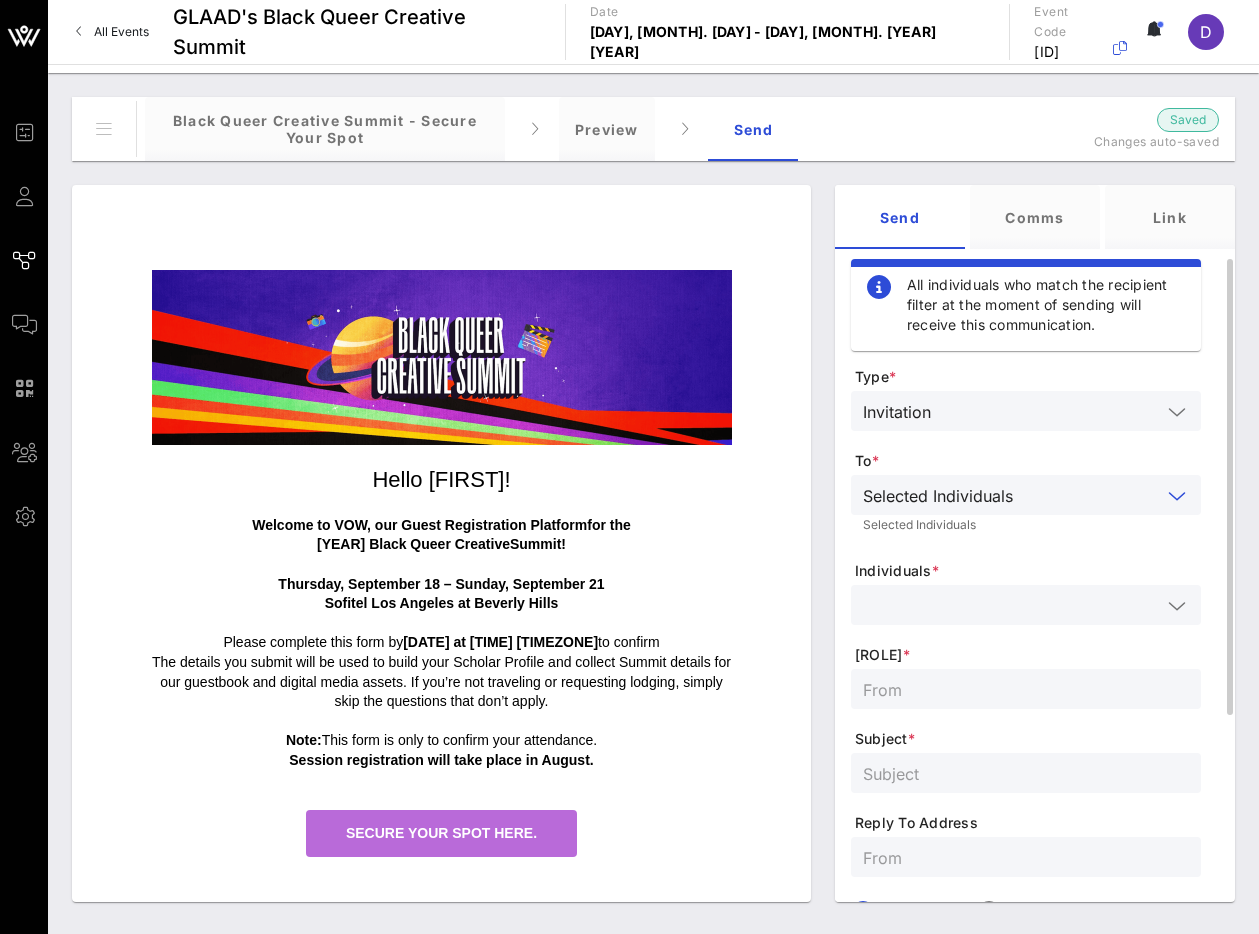 click at bounding box center [1012, 605] 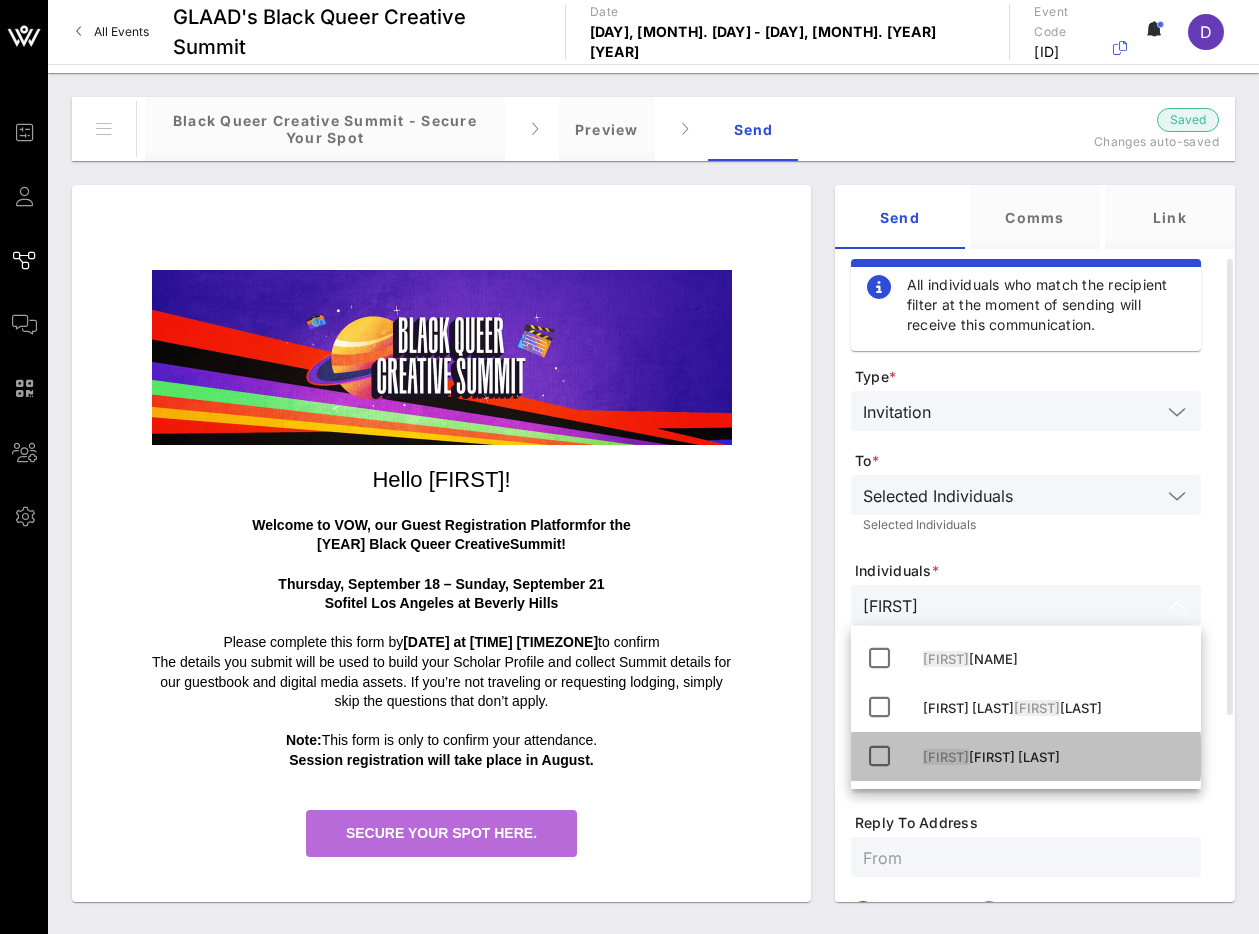 click on "[FIRST] [LAST]" at bounding box center [1054, 757] 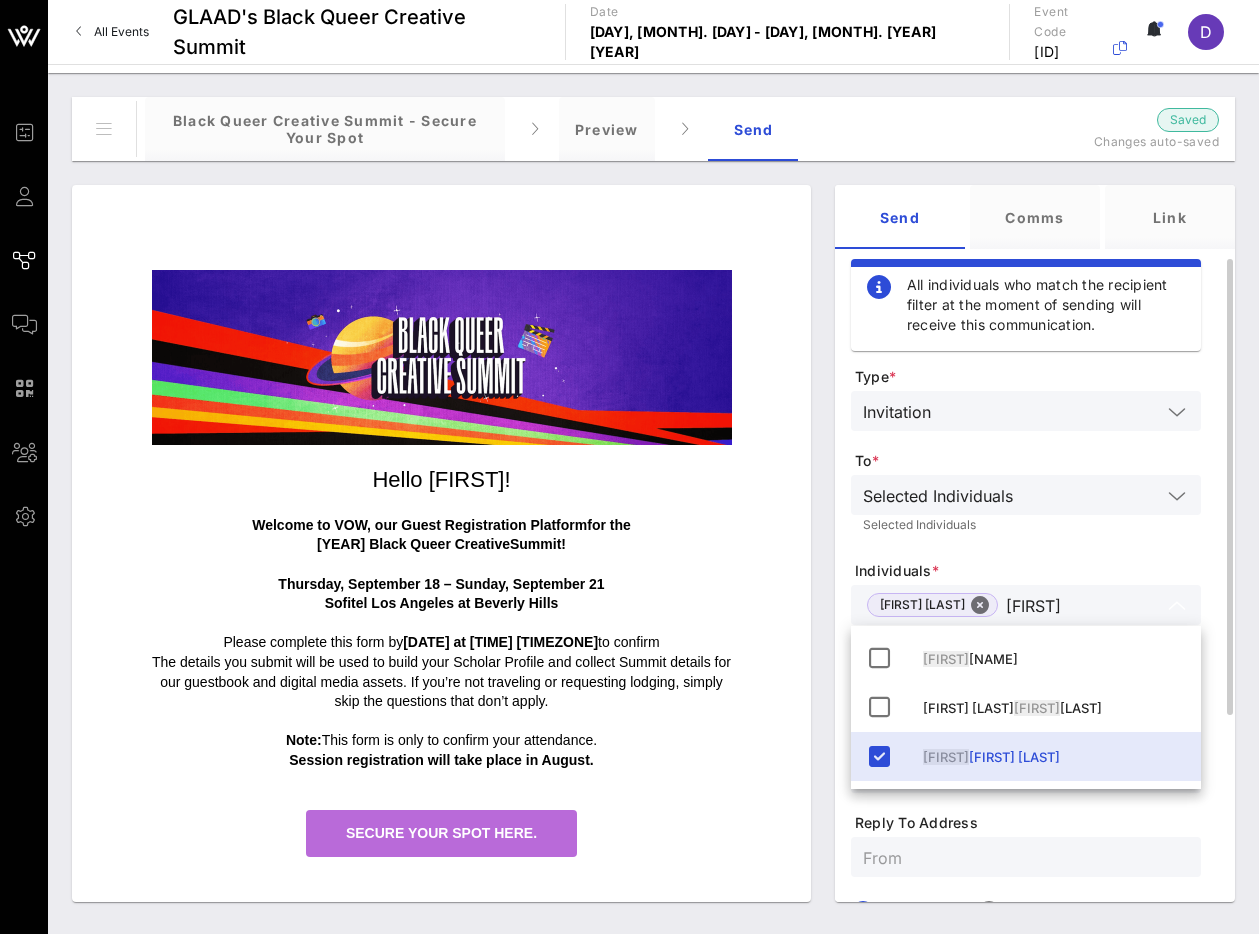 type on "[FIRST]" 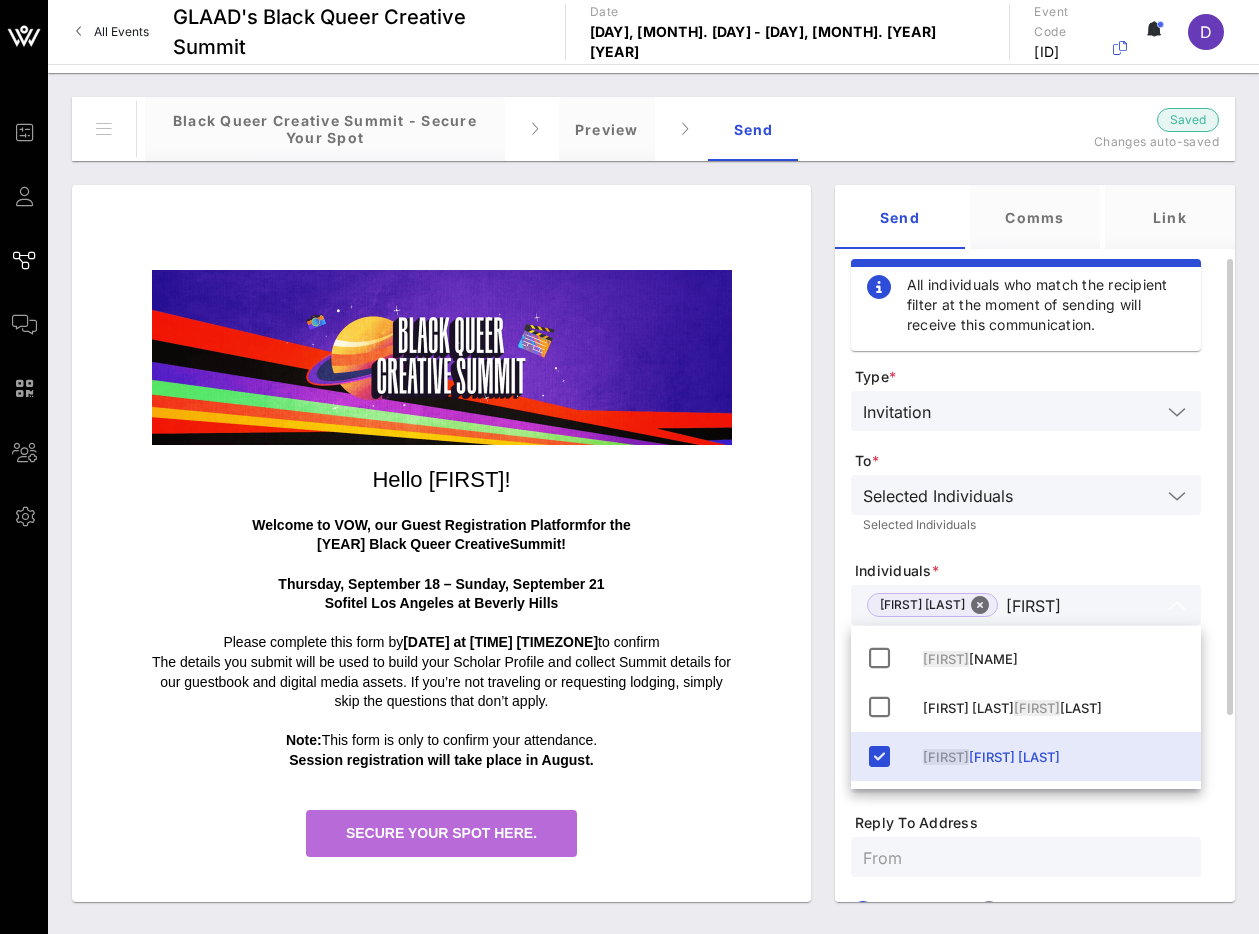 click on "Form Confirmation
To  *   Selected Individuals Selected Individuals
Individuals  *
[FIRST] [LAST]
[FIRST]
Sender  *
Subject  *
Reply To Address
Send Now   Schedule For Later     *The time zone of this communication is the same as the time zone of the event (America/Los_Angeles)
Continuous
Automatically send to guests who have been added after the scheduled date" at bounding box center [1026, 761] 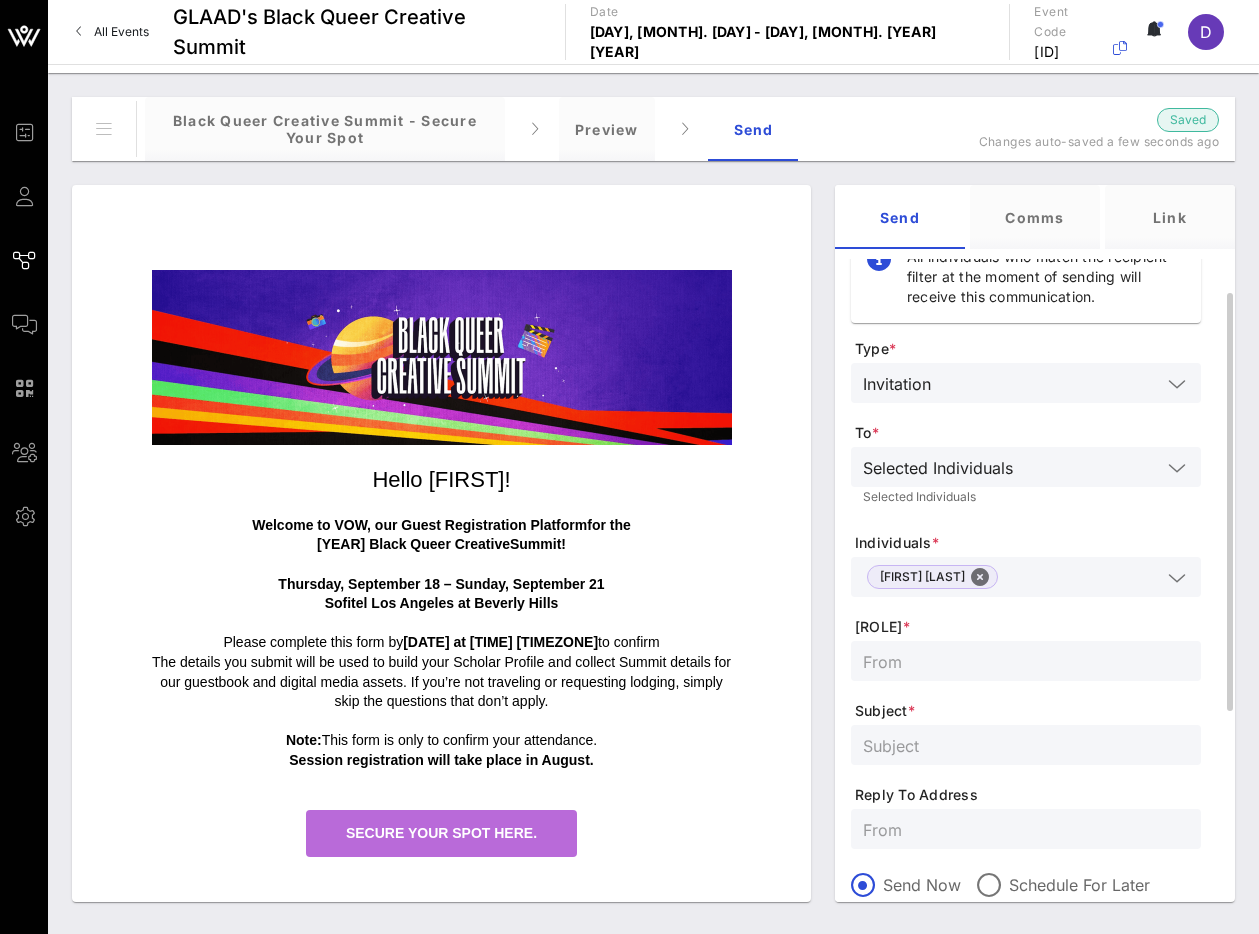 scroll, scrollTop: 58, scrollLeft: 0, axis: vertical 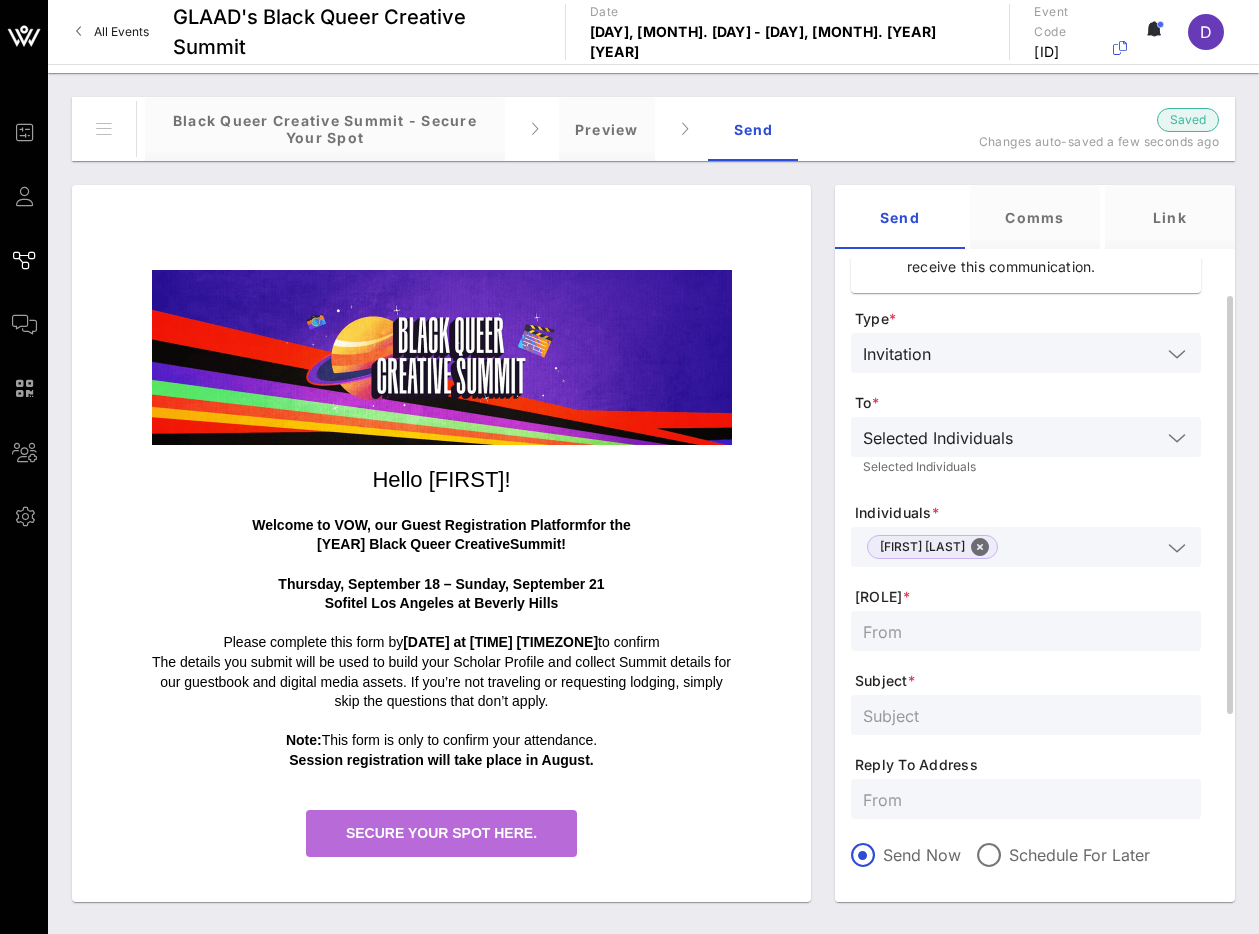 click at bounding box center [1026, 631] 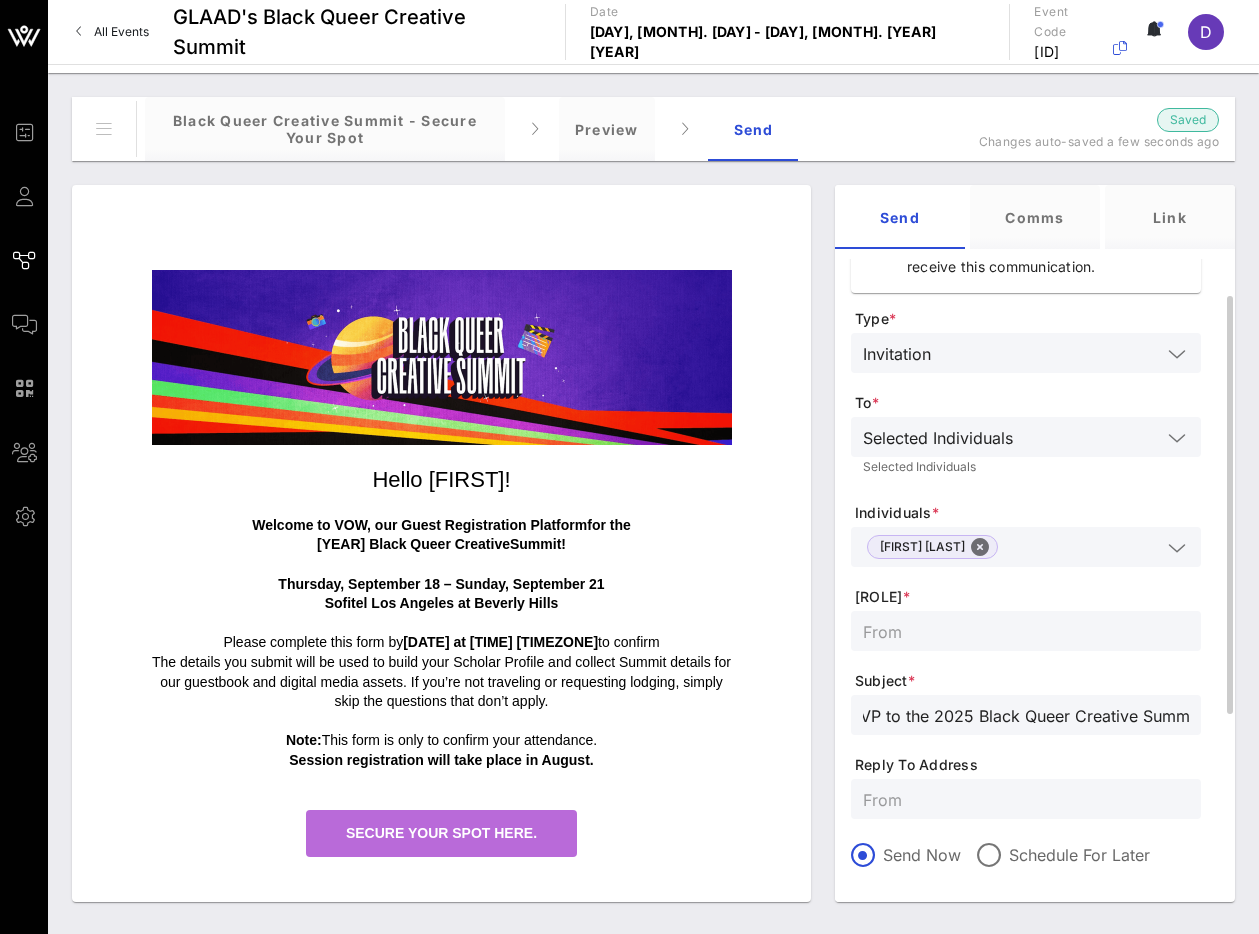 scroll, scrollTop: 0, scrollLeft: 32, axis: horizontal 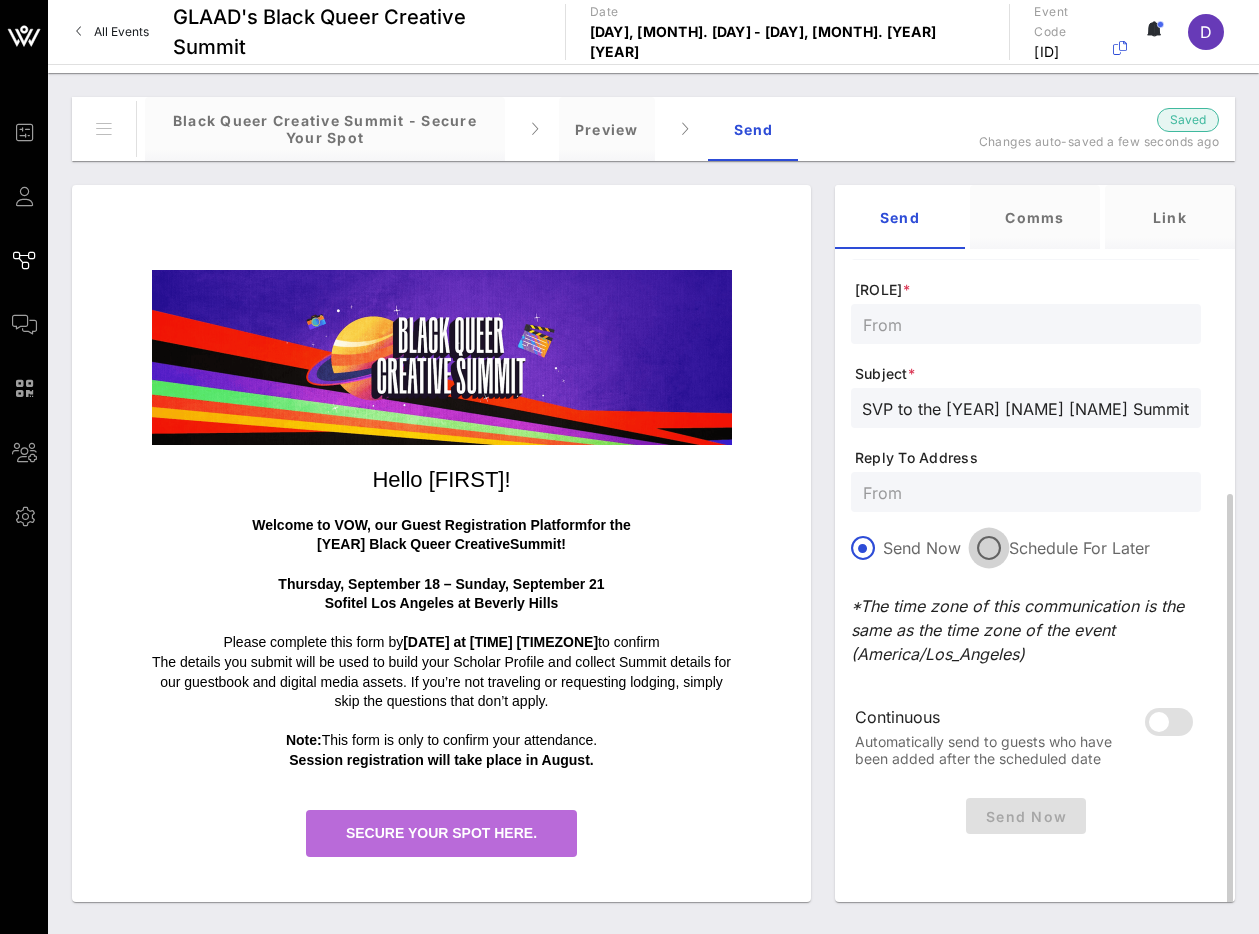 type on "RSVP to the [YEAR] [NAME] [NAME] Summit" 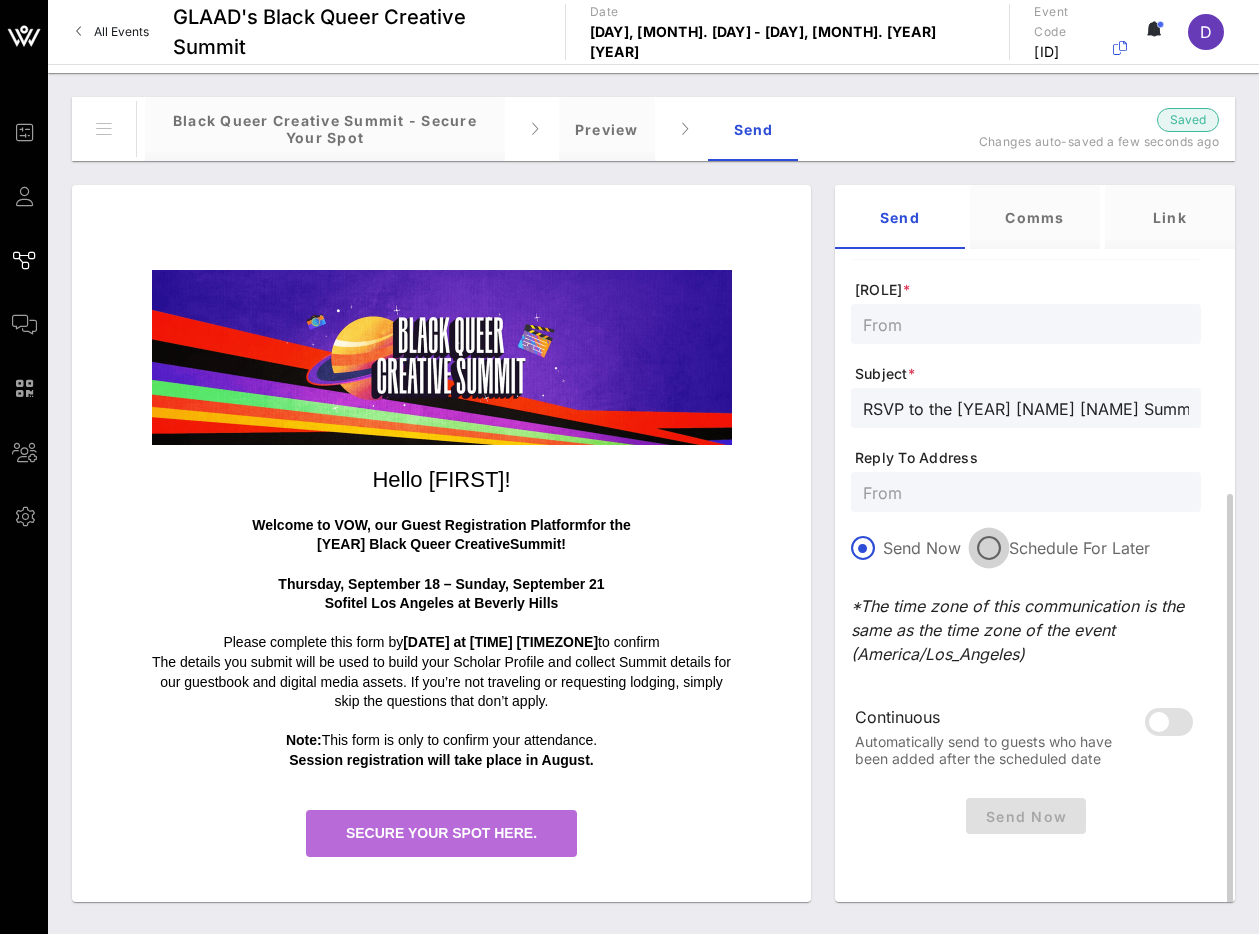 click at bounding box center [863, 548] 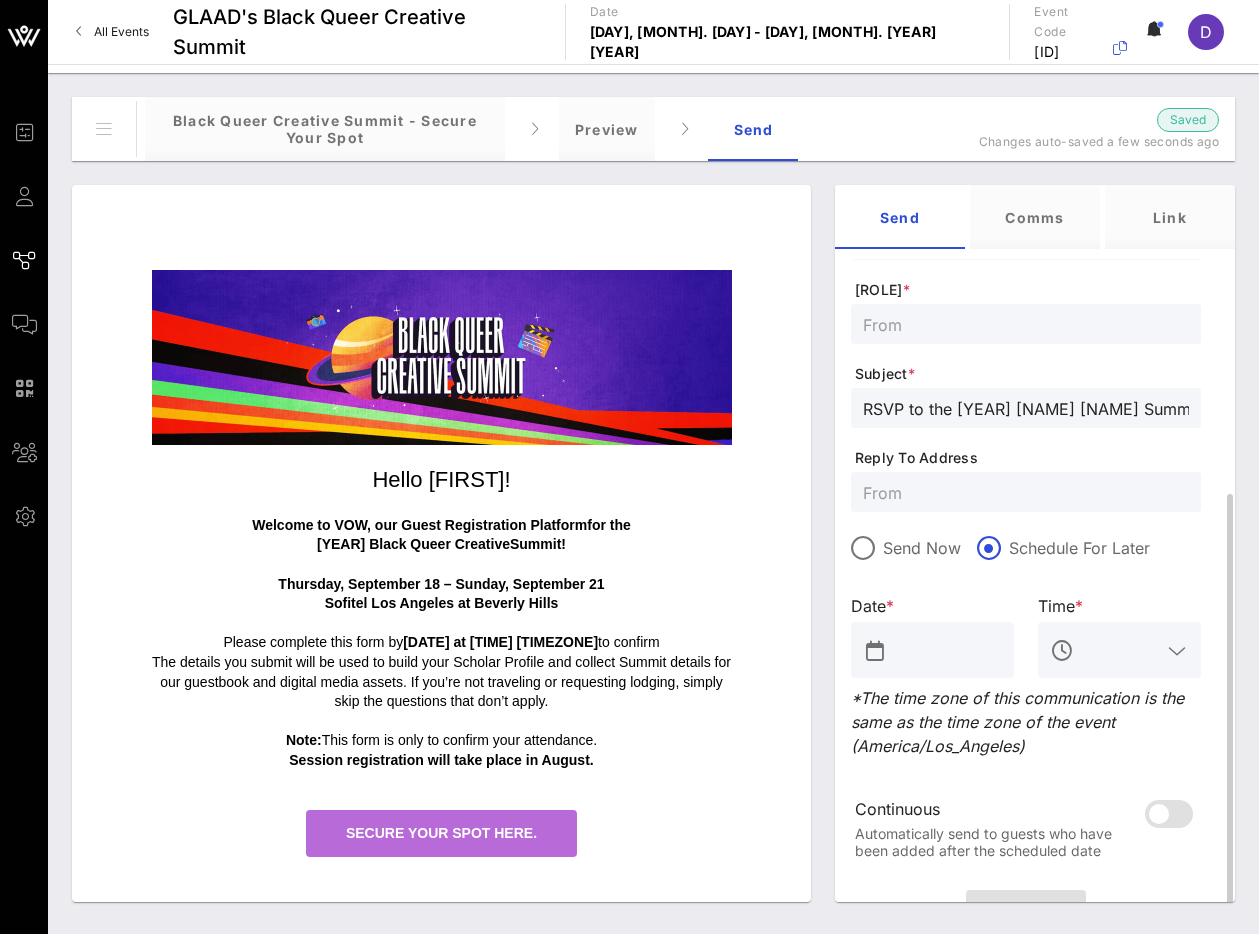 click at bounding box center [946, 650] 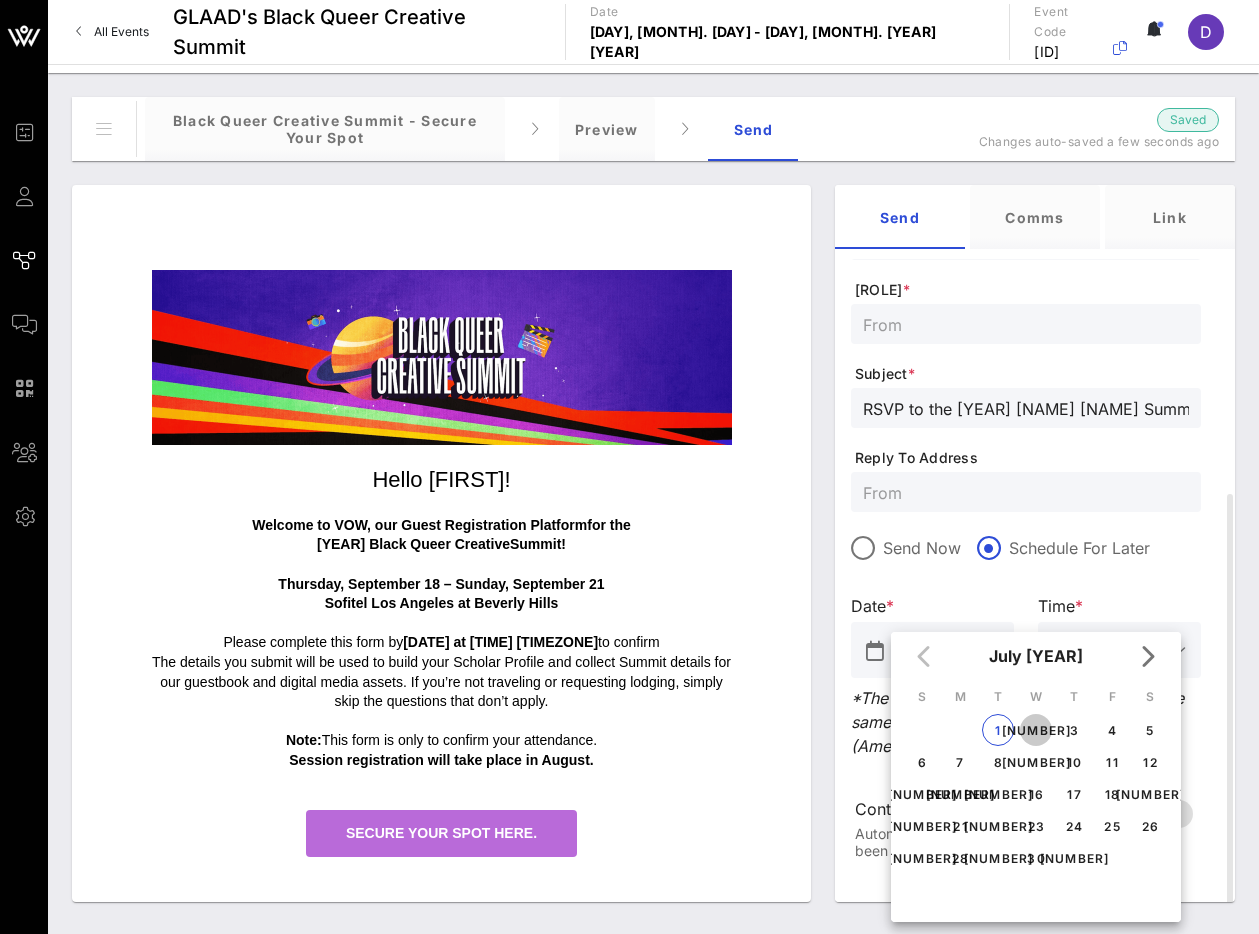 click on "[NUMBER]" at bounding box center [1036, 730] 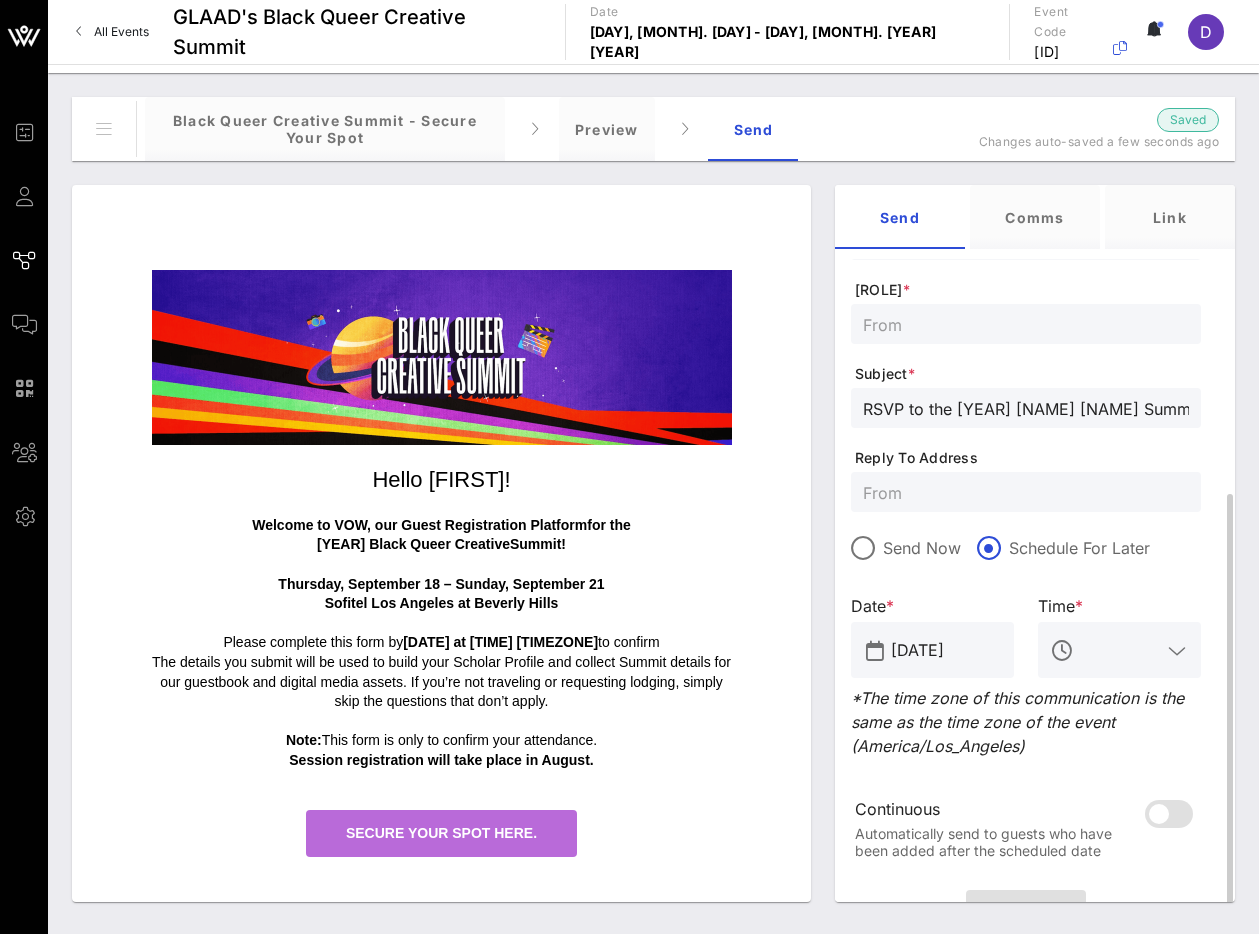 click at bounding box center (1119, 650) 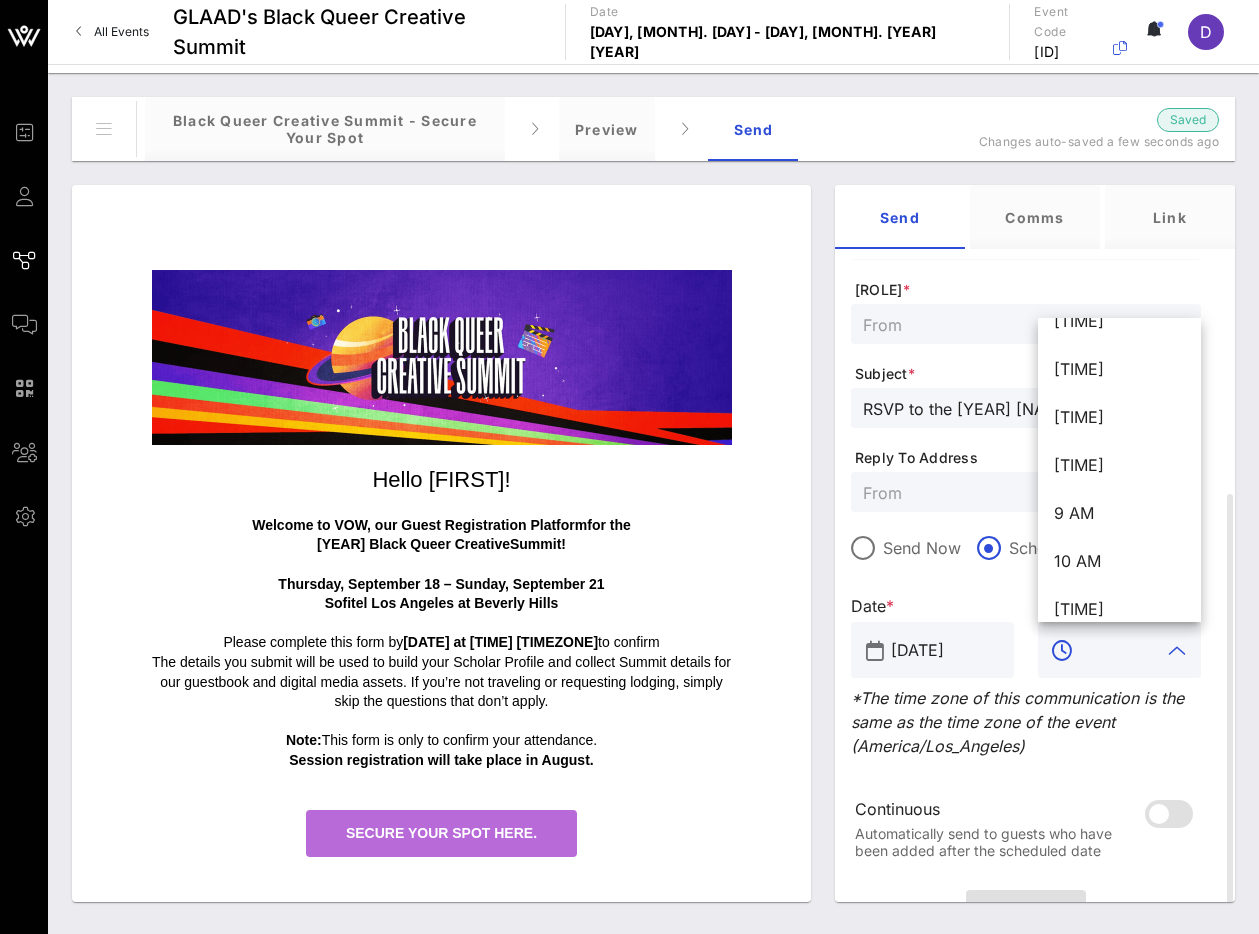 scroll, scrollTop: 253, scrollLeft: 0, axis: vertical 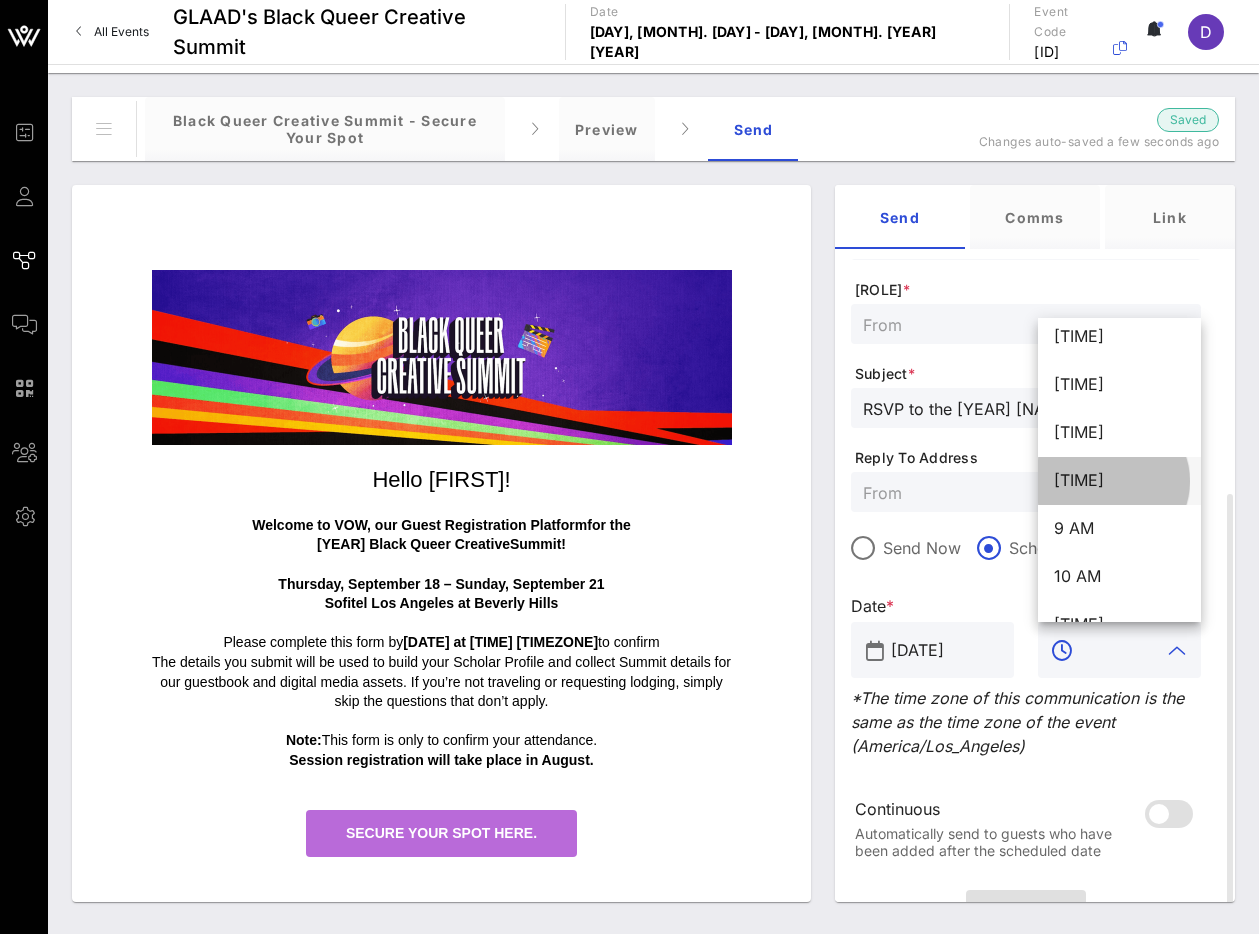 click on "[TIME]" at bounding box center [1119, 480] 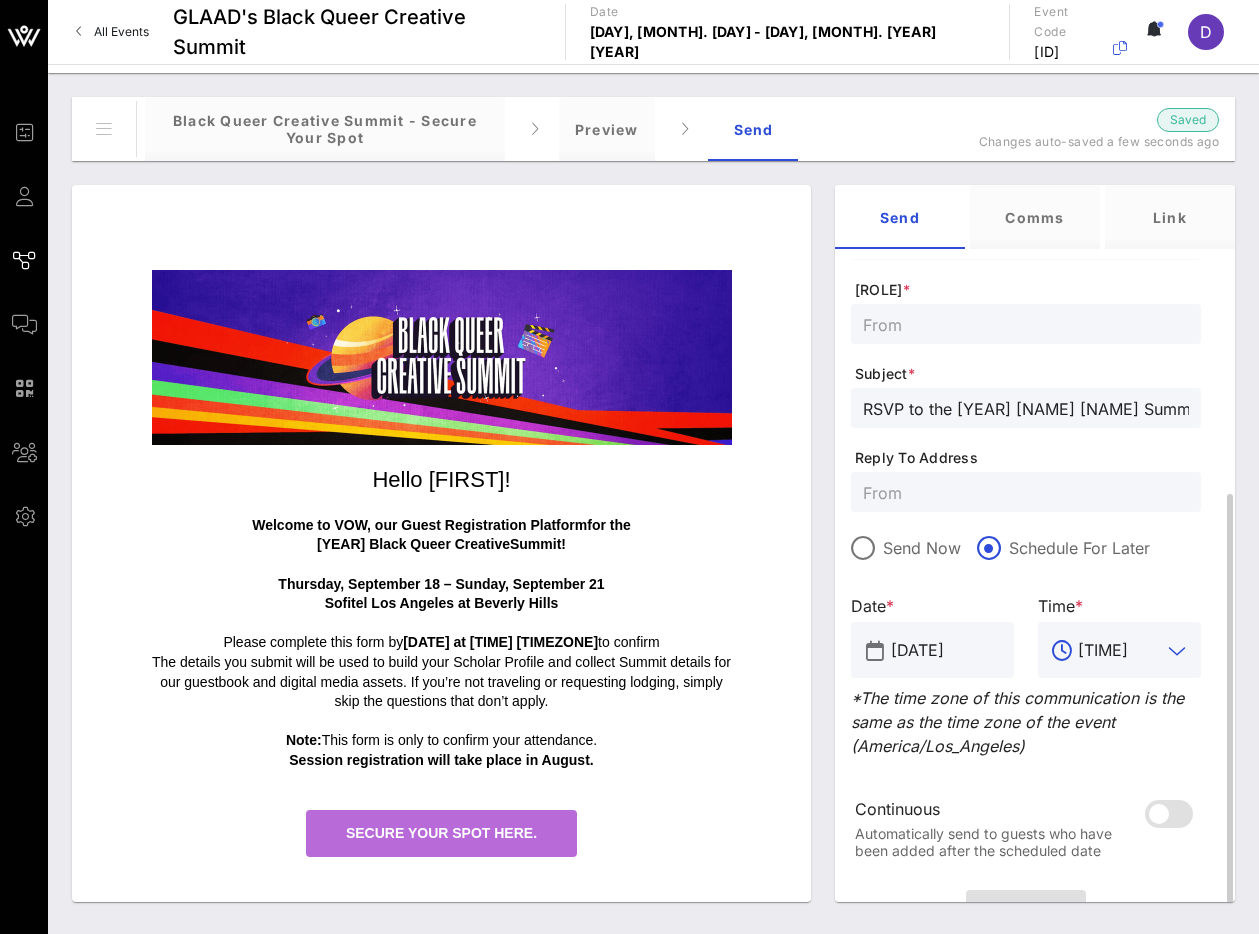 click at bounding box center (1177, 651) 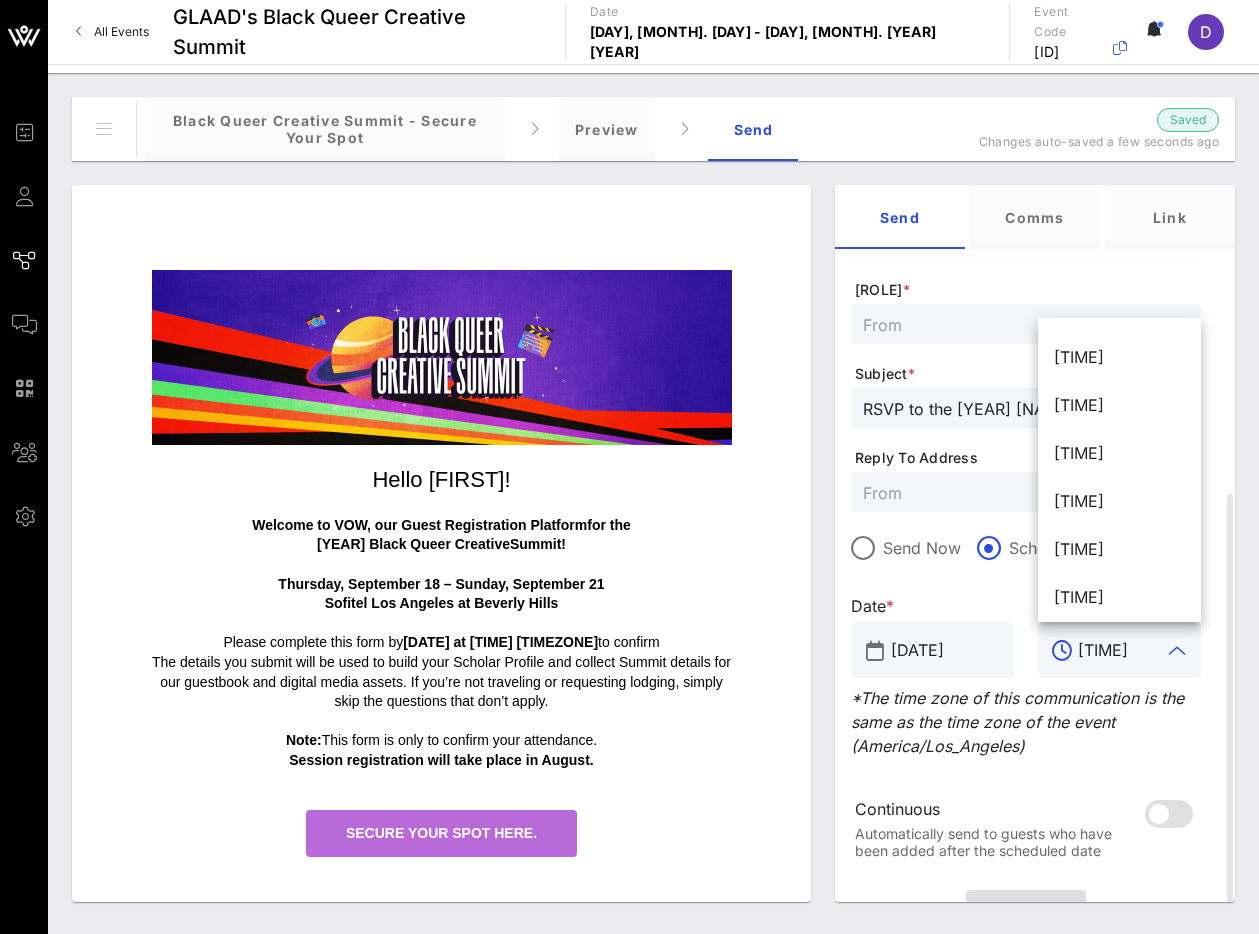 scroll, scrollTop: 23617, scrollLeft: 0, axis: vertical 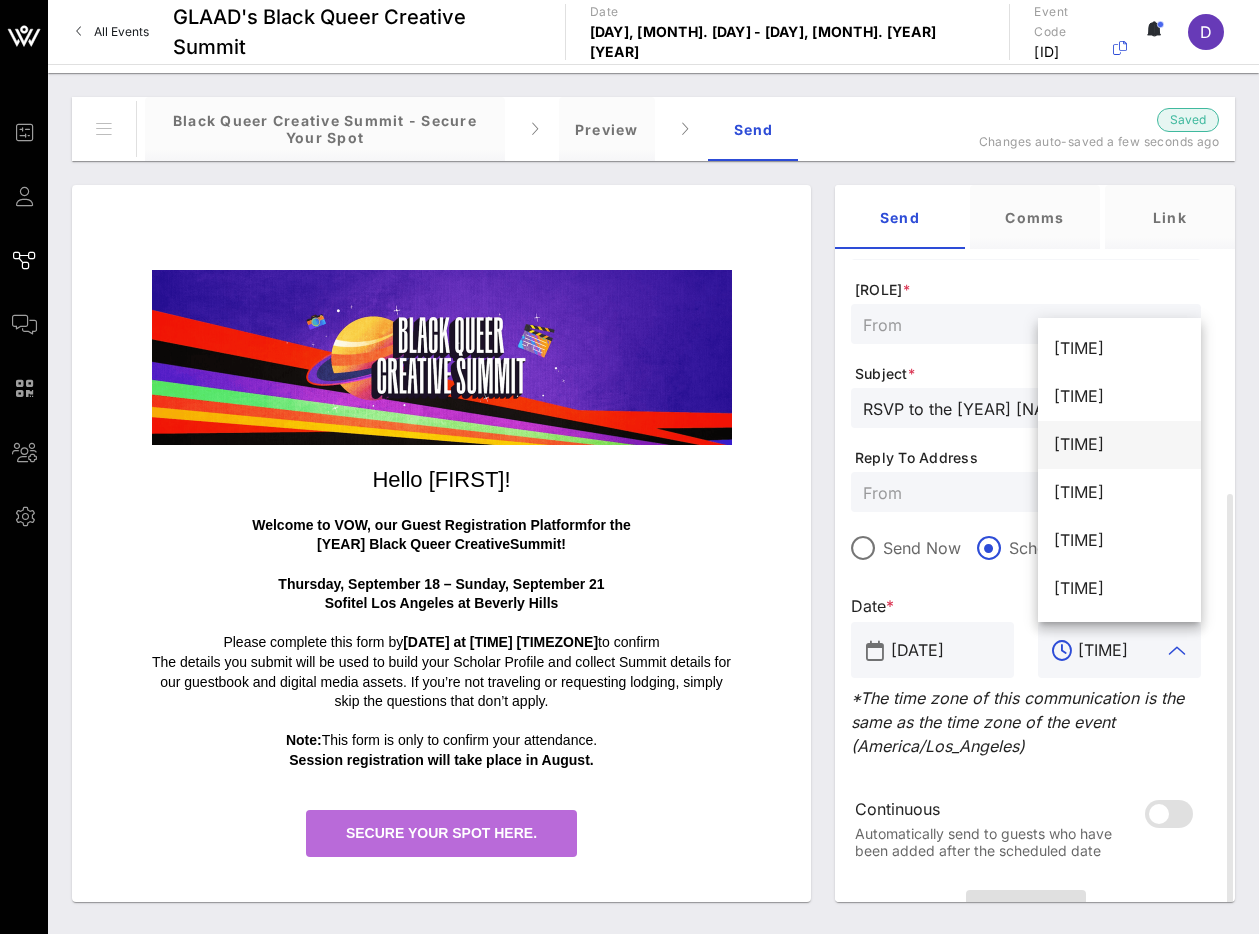 click on "[TIME]" at bounding box center (1119, 444) 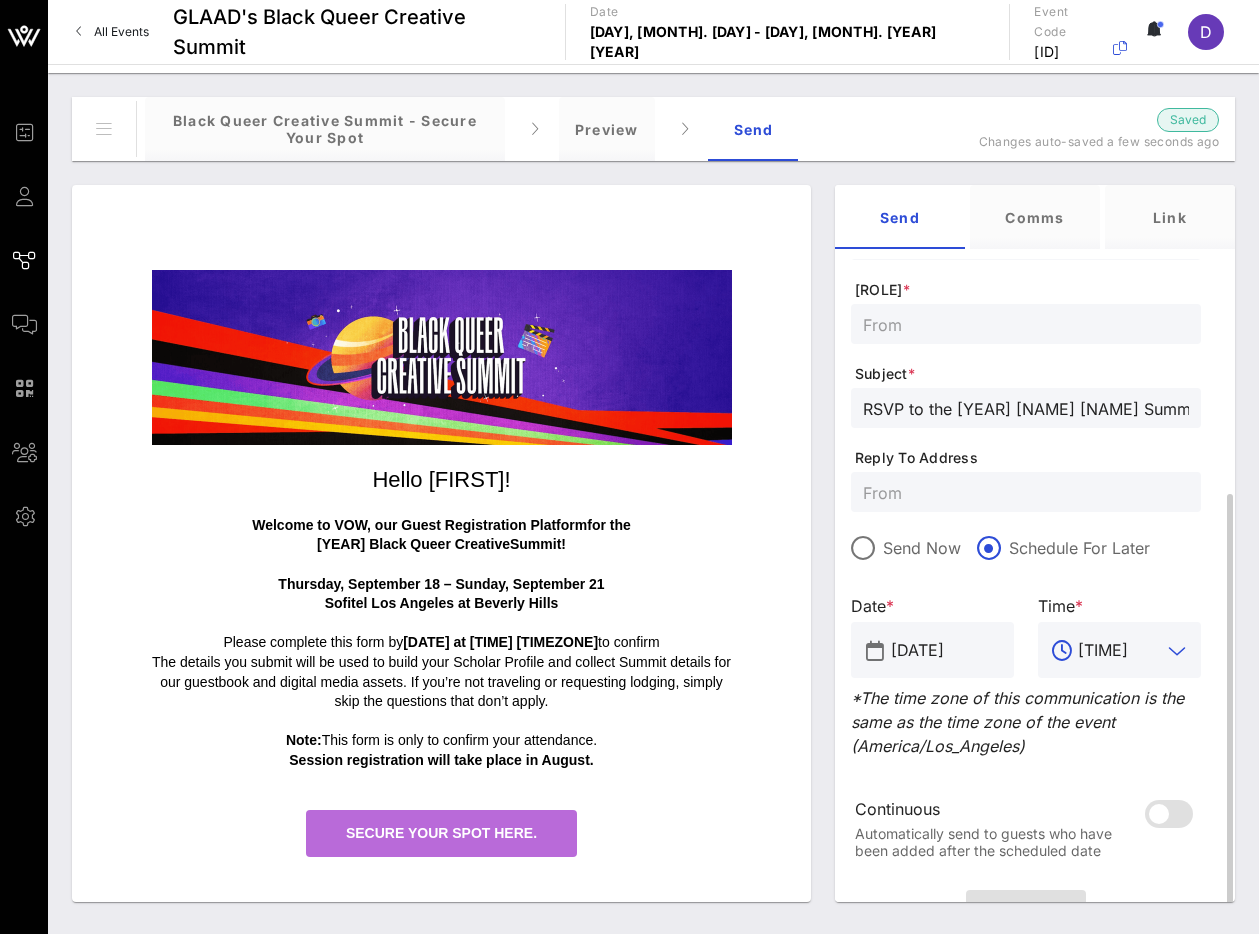 click at bounding box center (1177, 651) 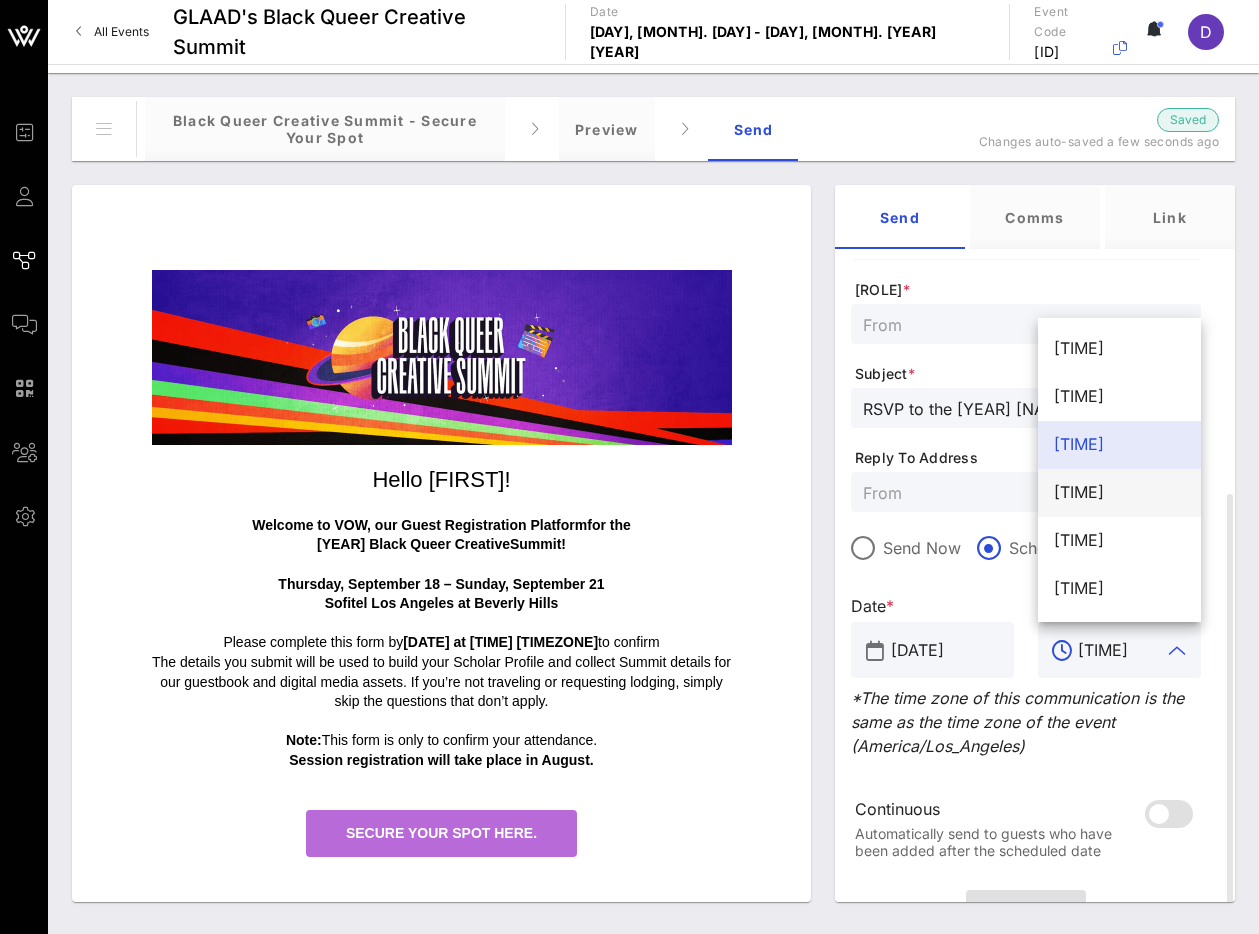 click on "[TIME]" at bounding box center [1119, 492] 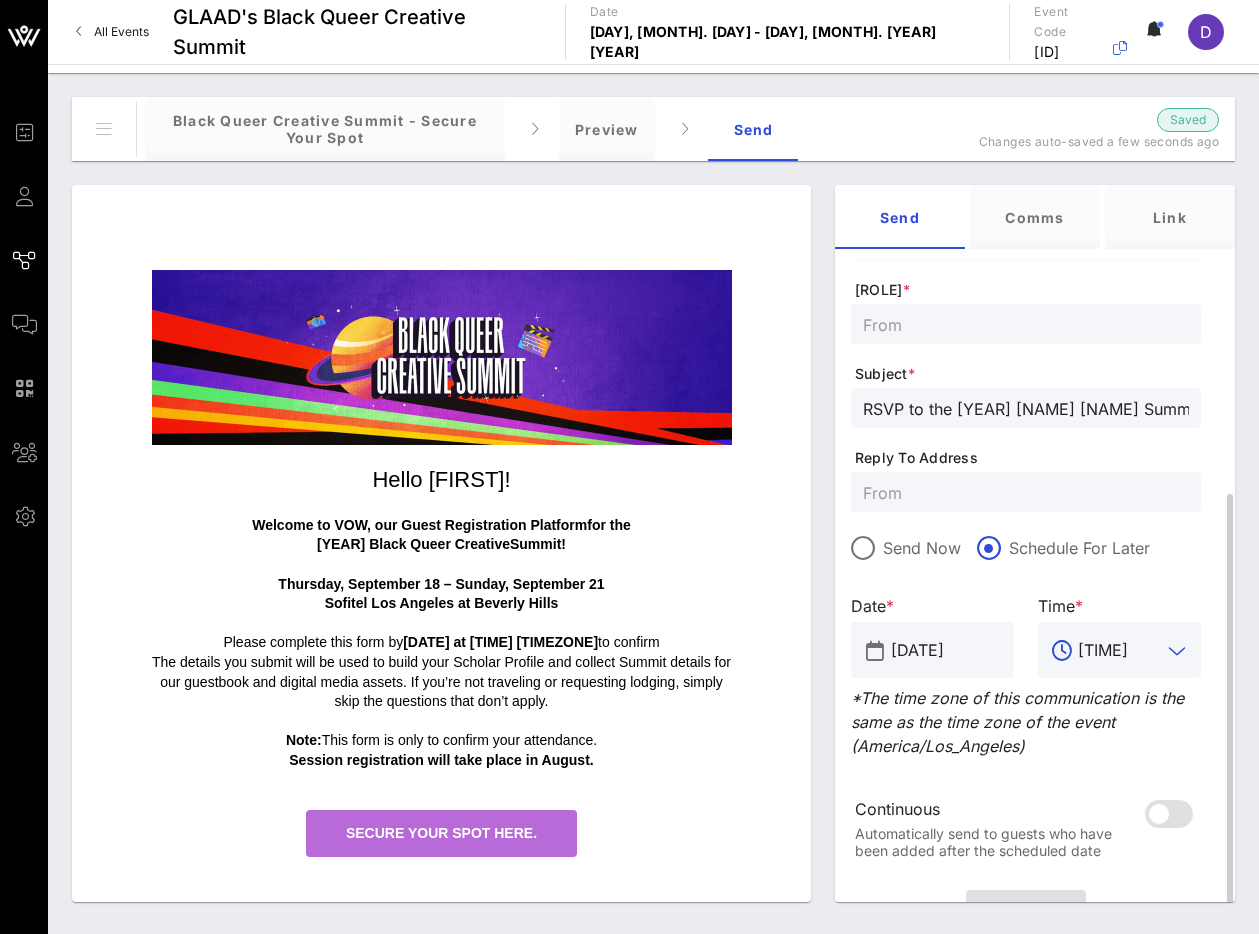 click on "Type  *   Invitation
To  *   Selected Individuals Selected Individuals
Individuals  *
[FIRST] [LAST]
Sender  *
Subject  *   RSVP to the [YEAR] [NAME] [NAME] Summit
Reply To Address
Send Now   Schedule For Later   Date  *   Time  *   Jul 02, [YEAR]   [TIME]   *The time zone of this communication is the same as the time zone of the event (America/Los_Angeles)
Continuous
Automatically send to guests who have been added after the scheduled date" at bounding box center [1026, 442] 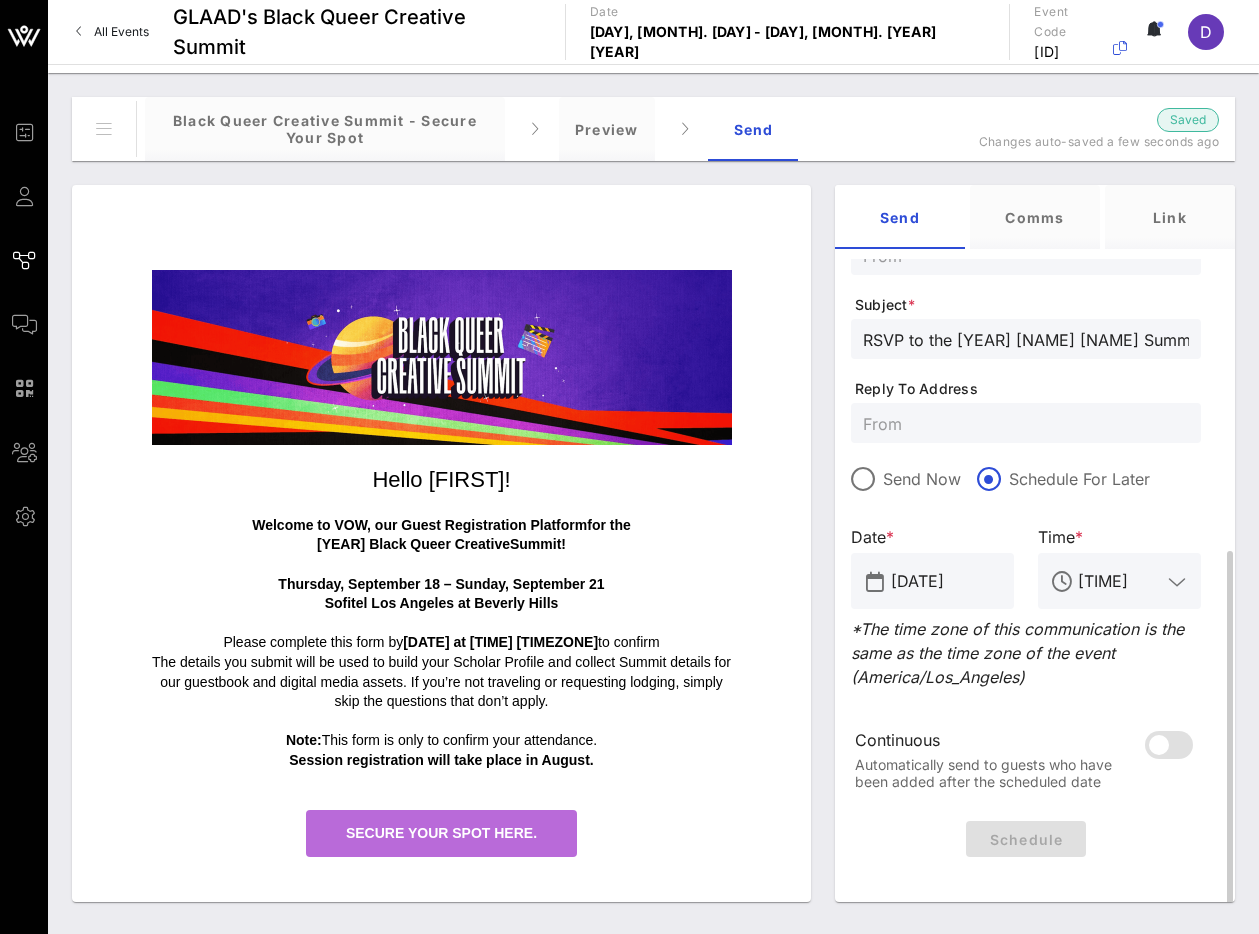 scroll, scrollTop: 457, scrollLeft: 0, axis: vertical 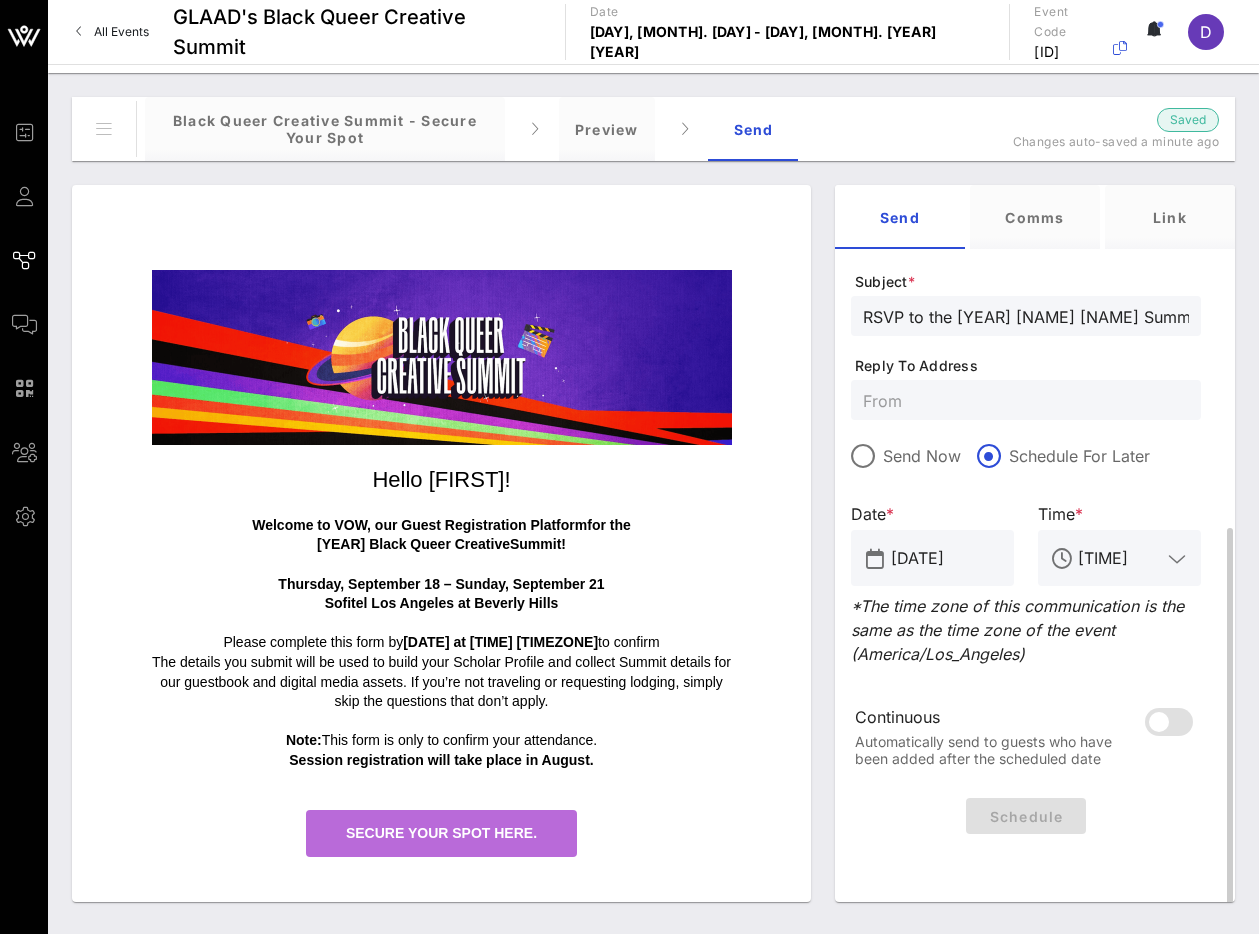 click on "Continuous" at bounding box center (994, 717) 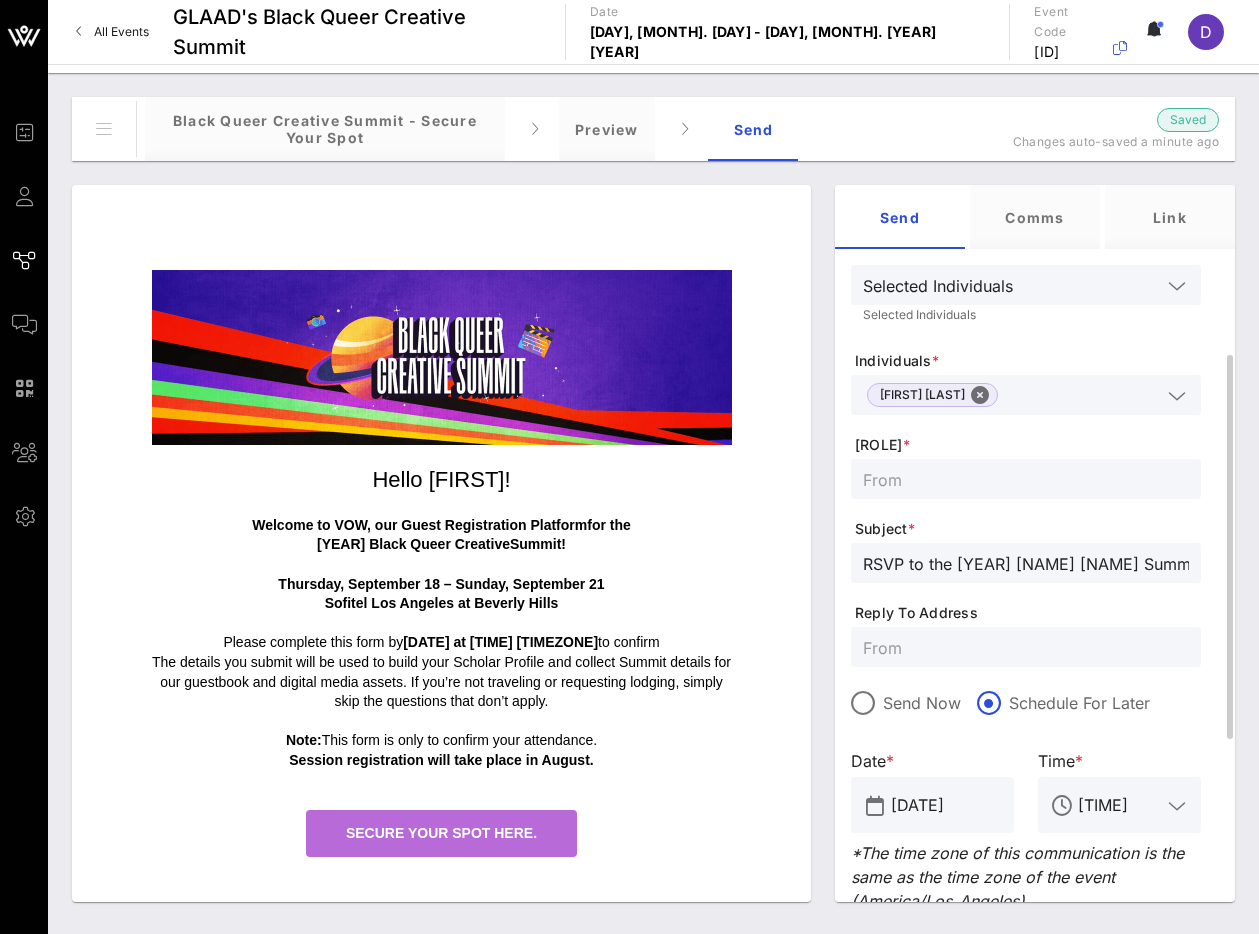 scroll, scrollTop: 193, scrollLeft: 0, axis: vertical 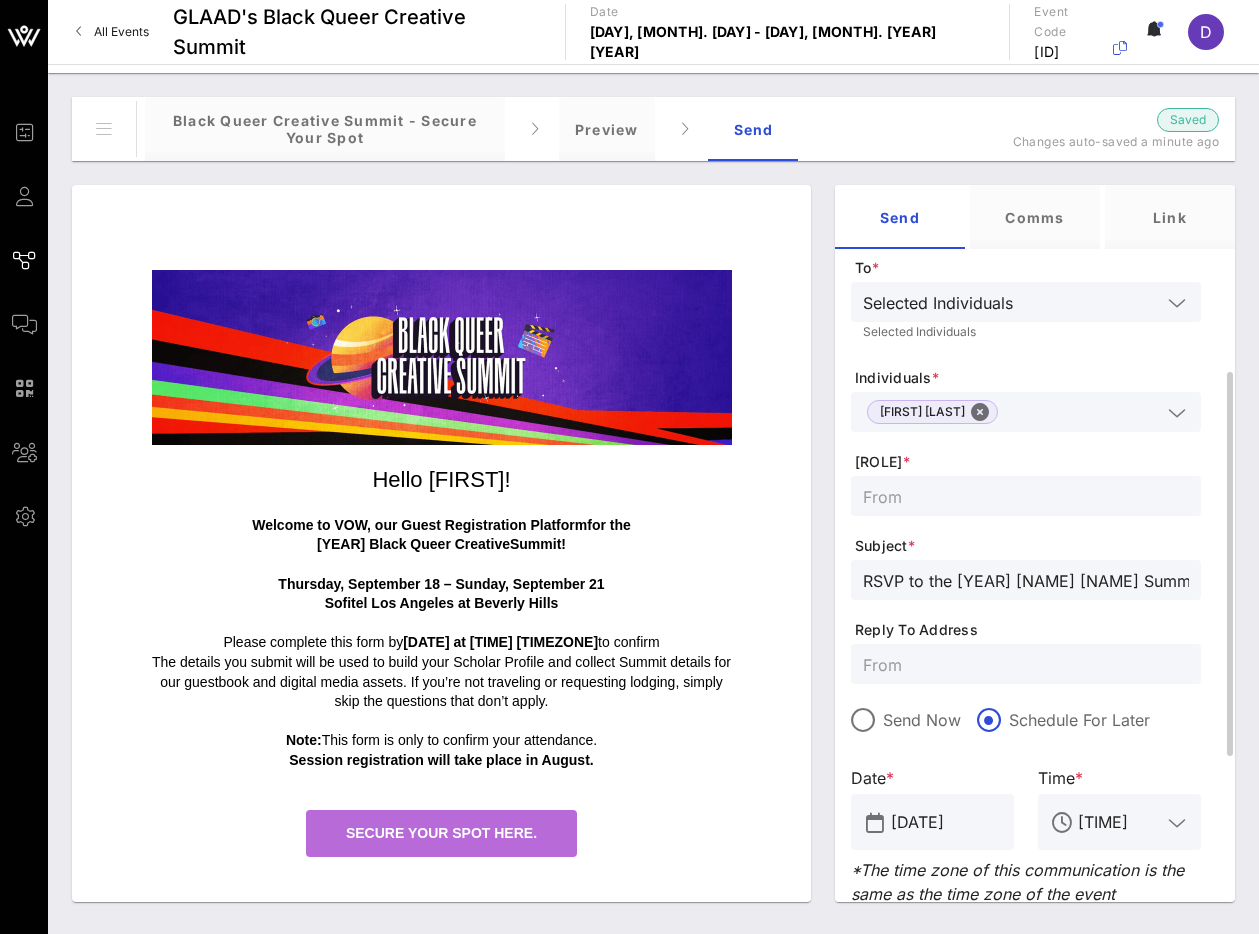 click at bounding box center (1026, 496) 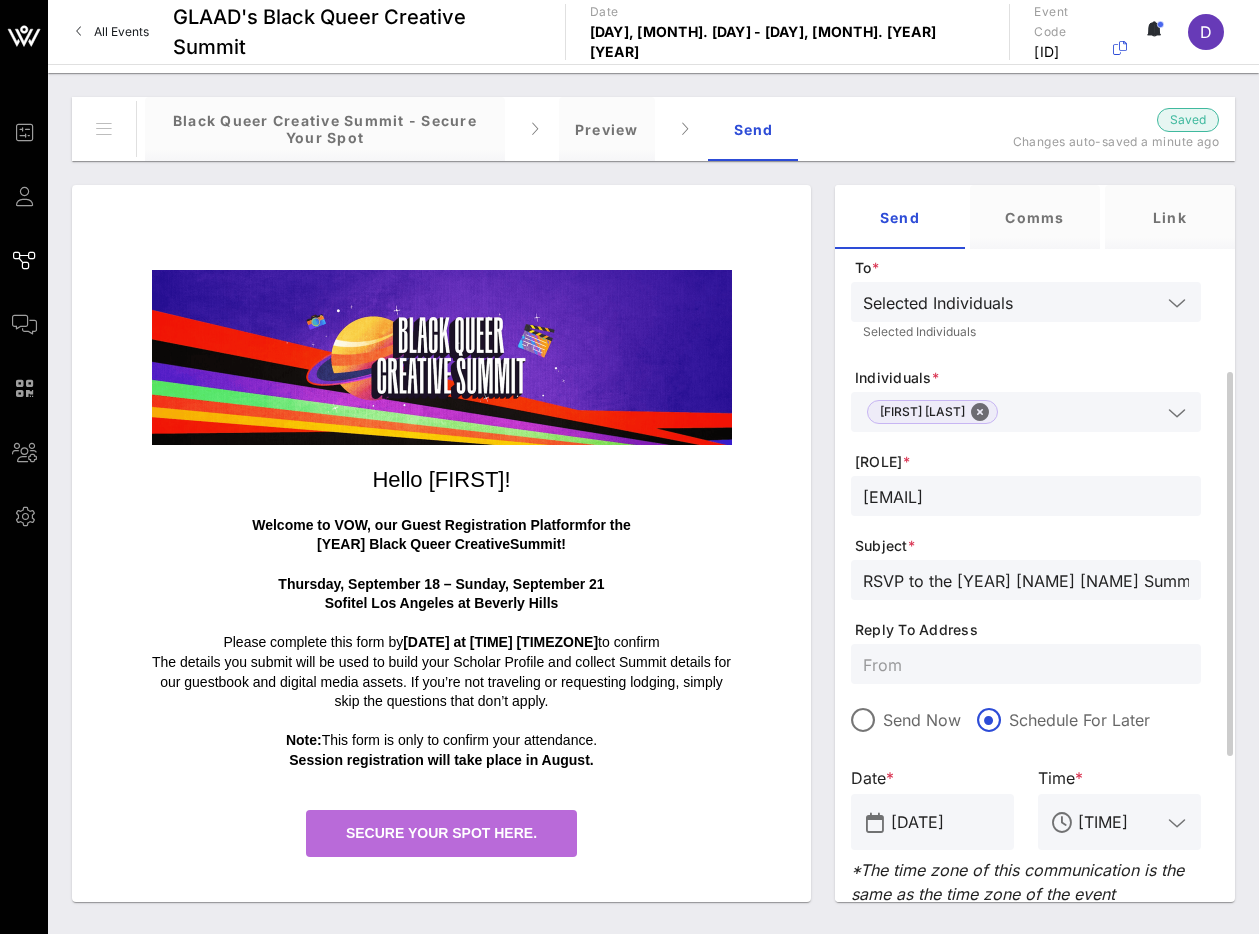 type on "[EMAIL]" 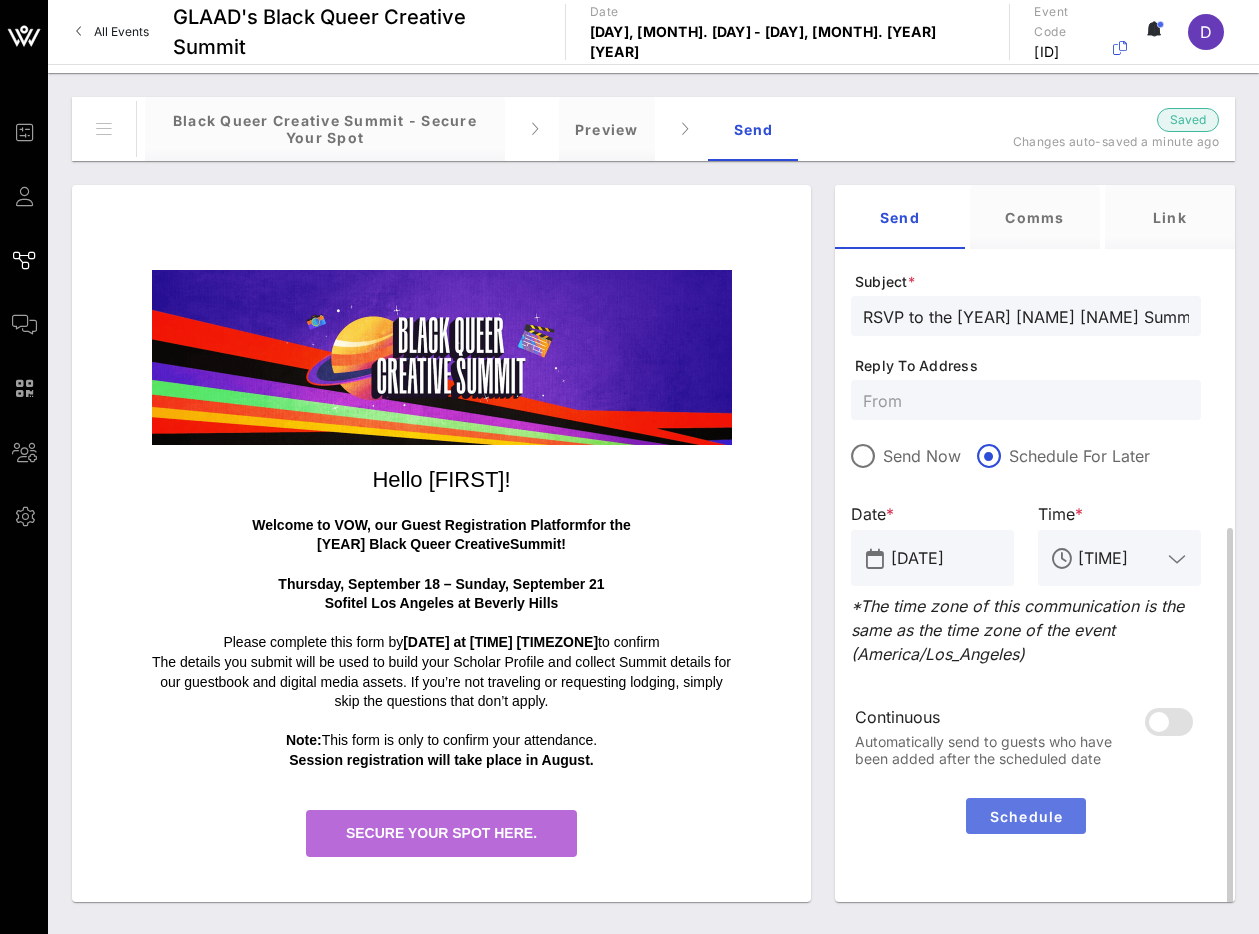 click on "Schedule" at bounding box center [1026, 816] 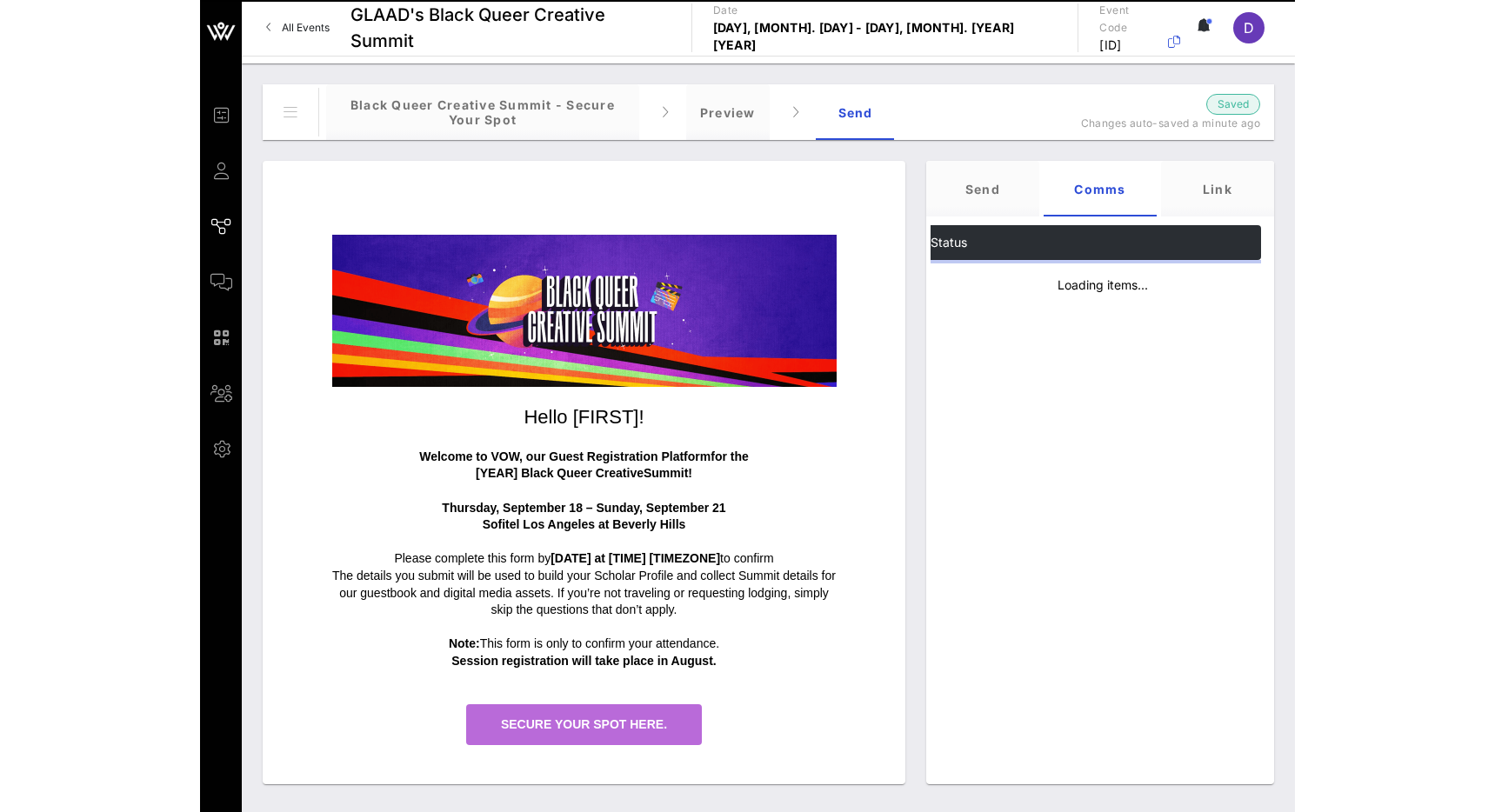 scroll, scrollTop: 0, scrollLeft: 0, axis: both 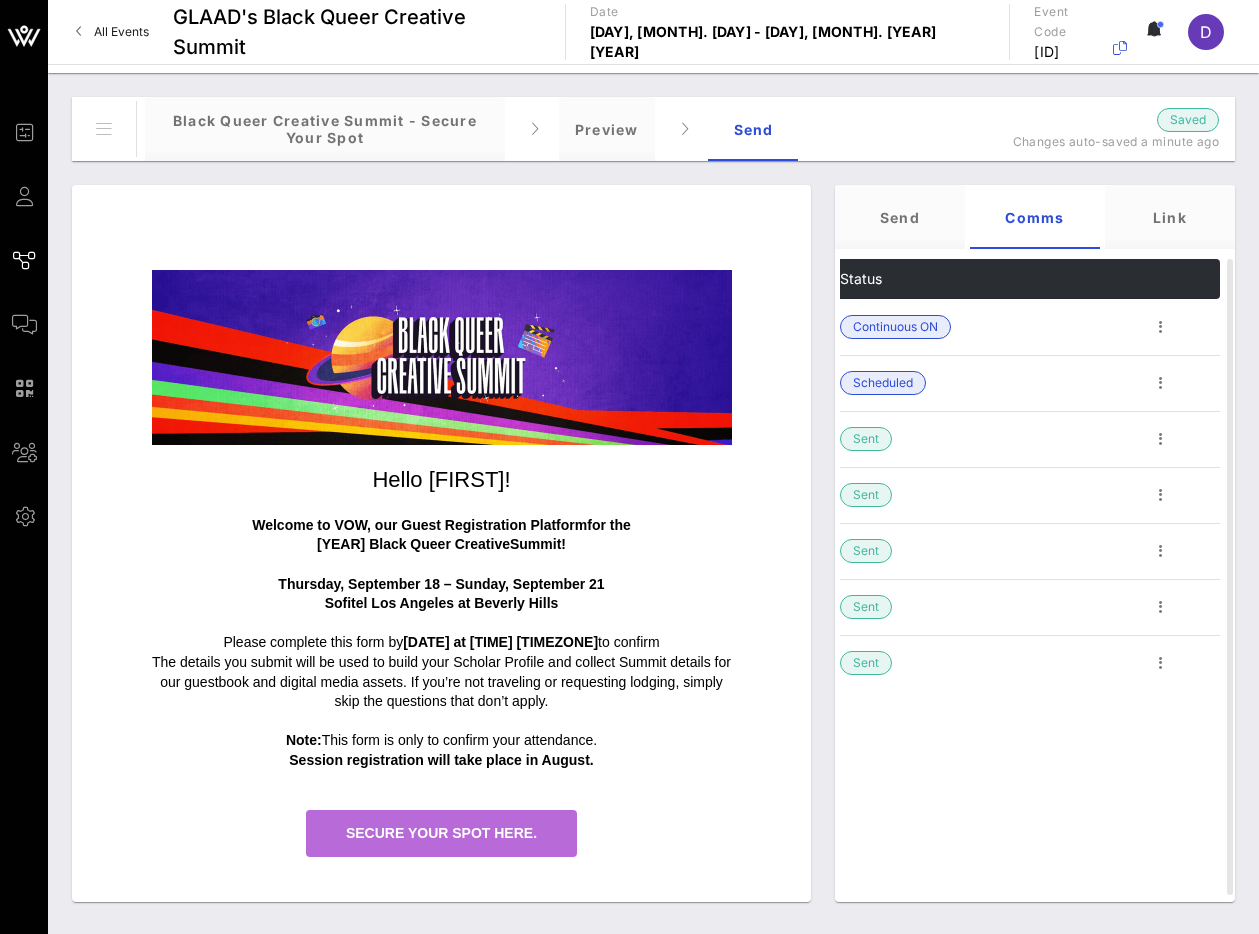 click at bounding box center (0, 0) 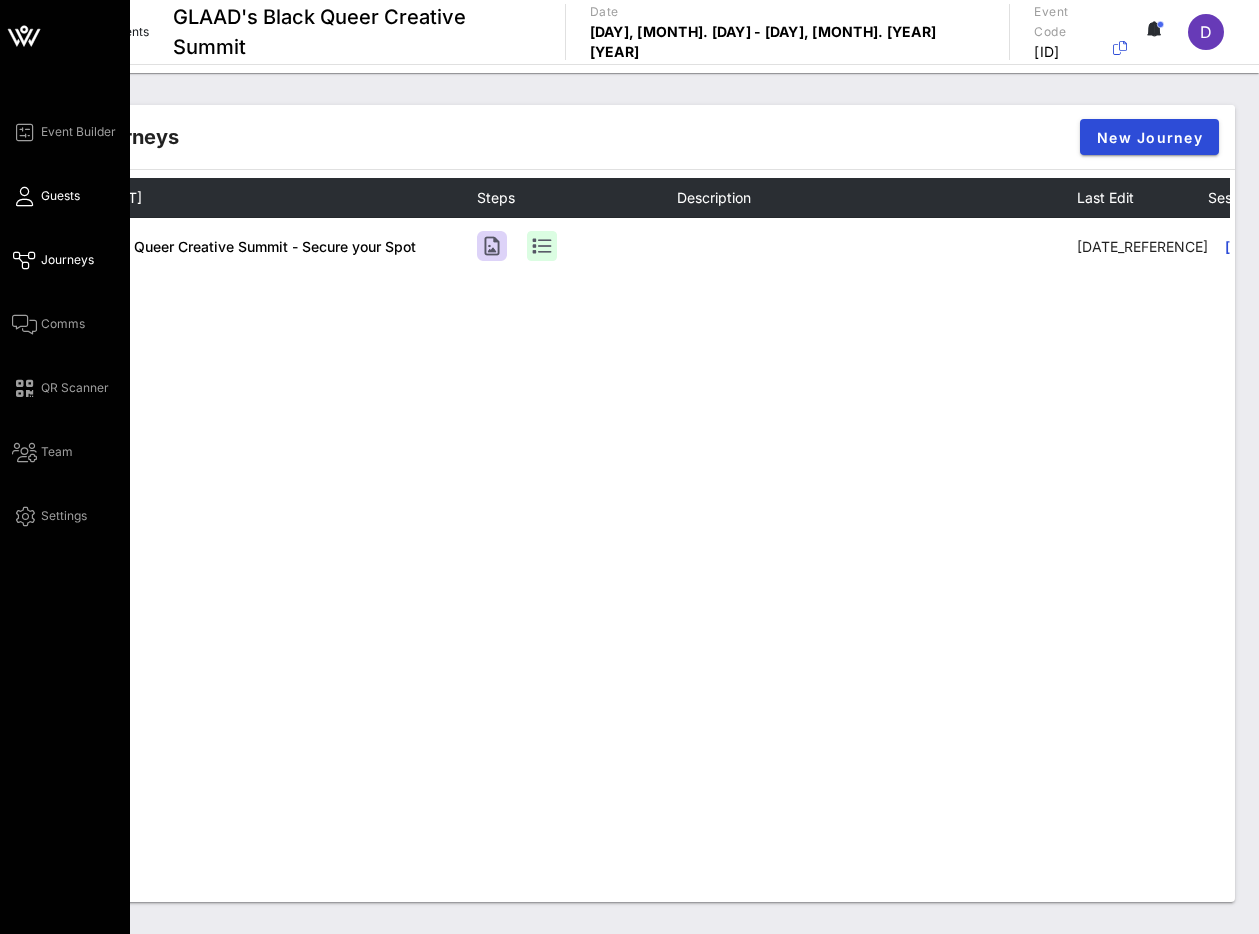 click on "Guests" at bounding box center (46, 196) 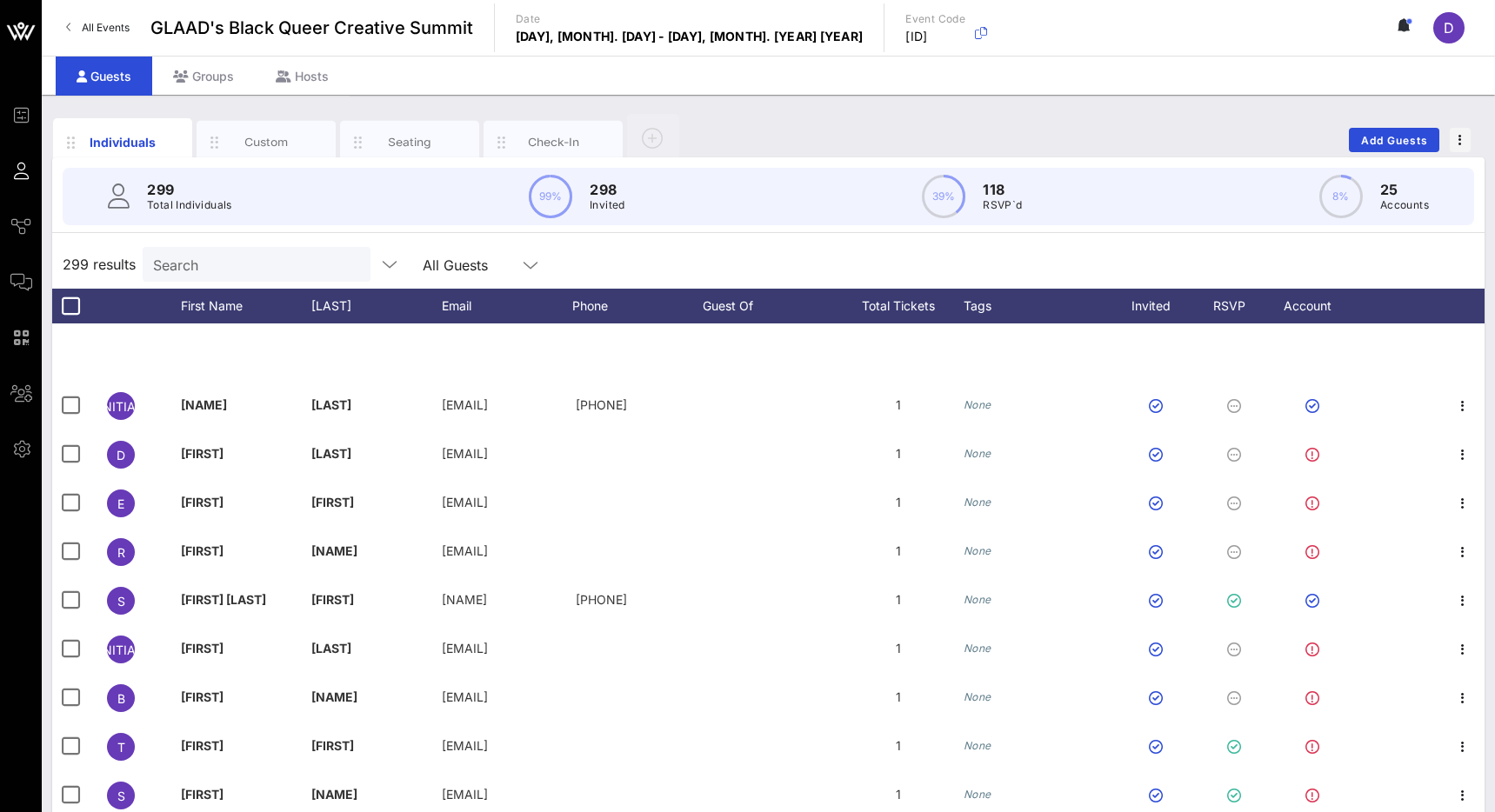 scroll, scrollTop: 14035, scrollLeft: 0, axis: vertical 